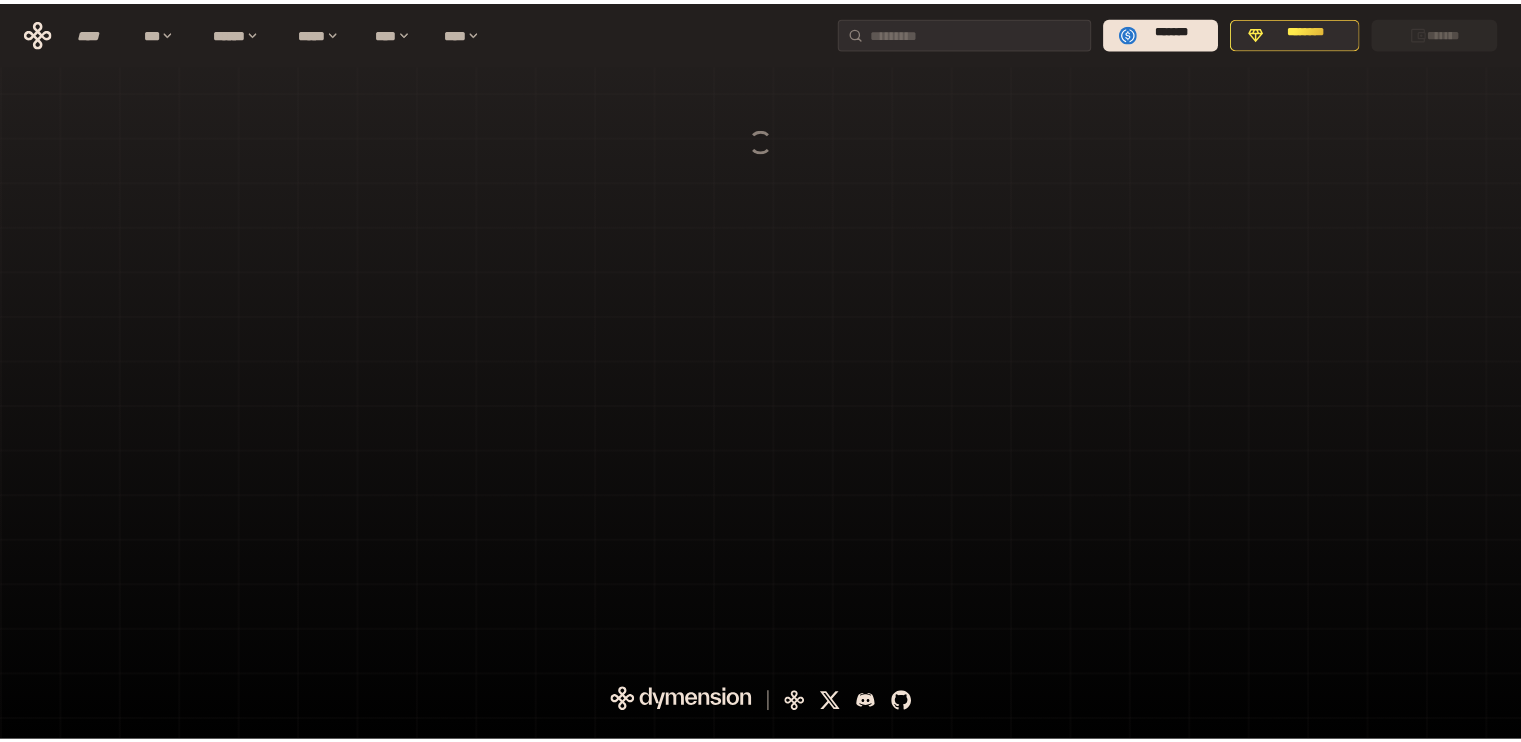 scroll, scrollTop: 0, scrollLeft: 0, axis: both 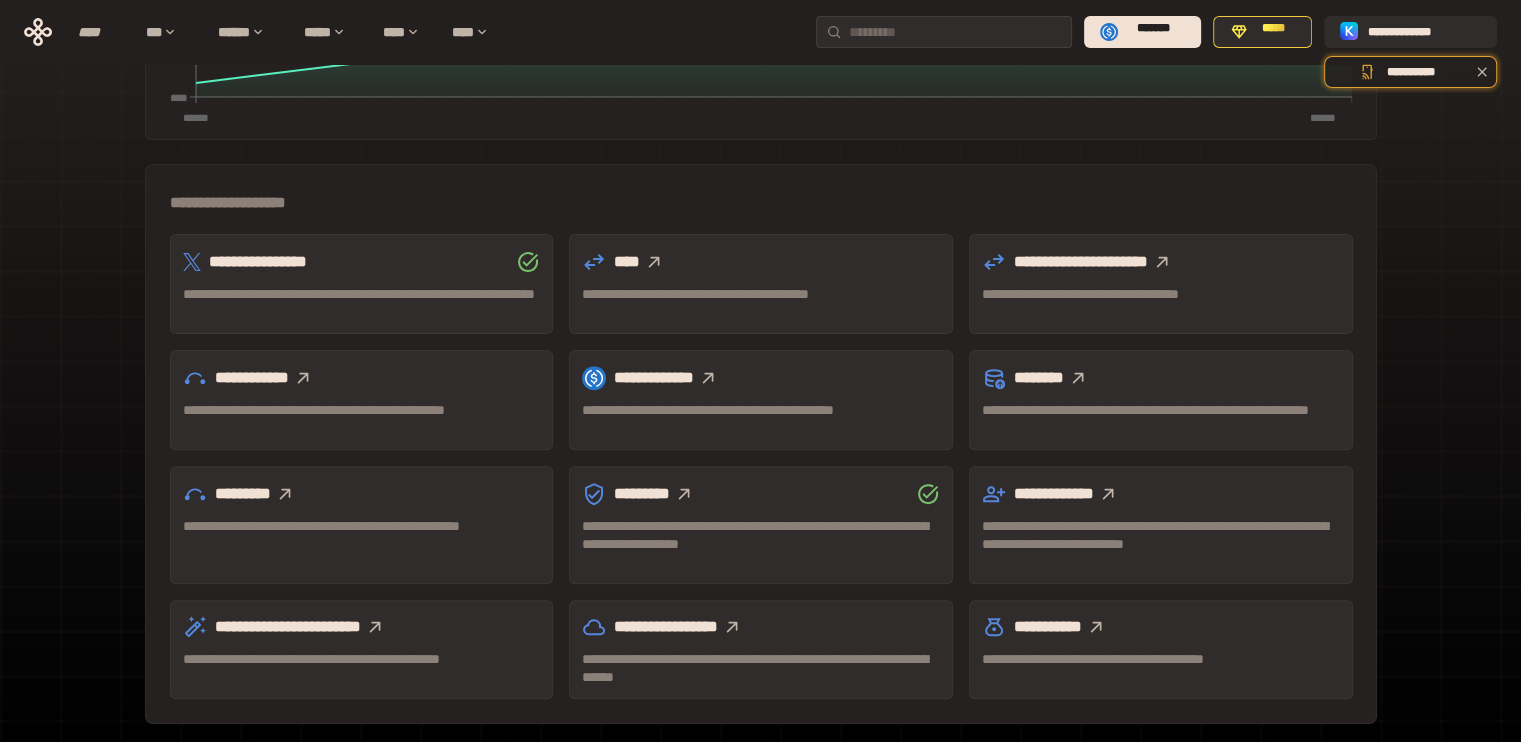 click on "**********" at bounding box center (761, 378) 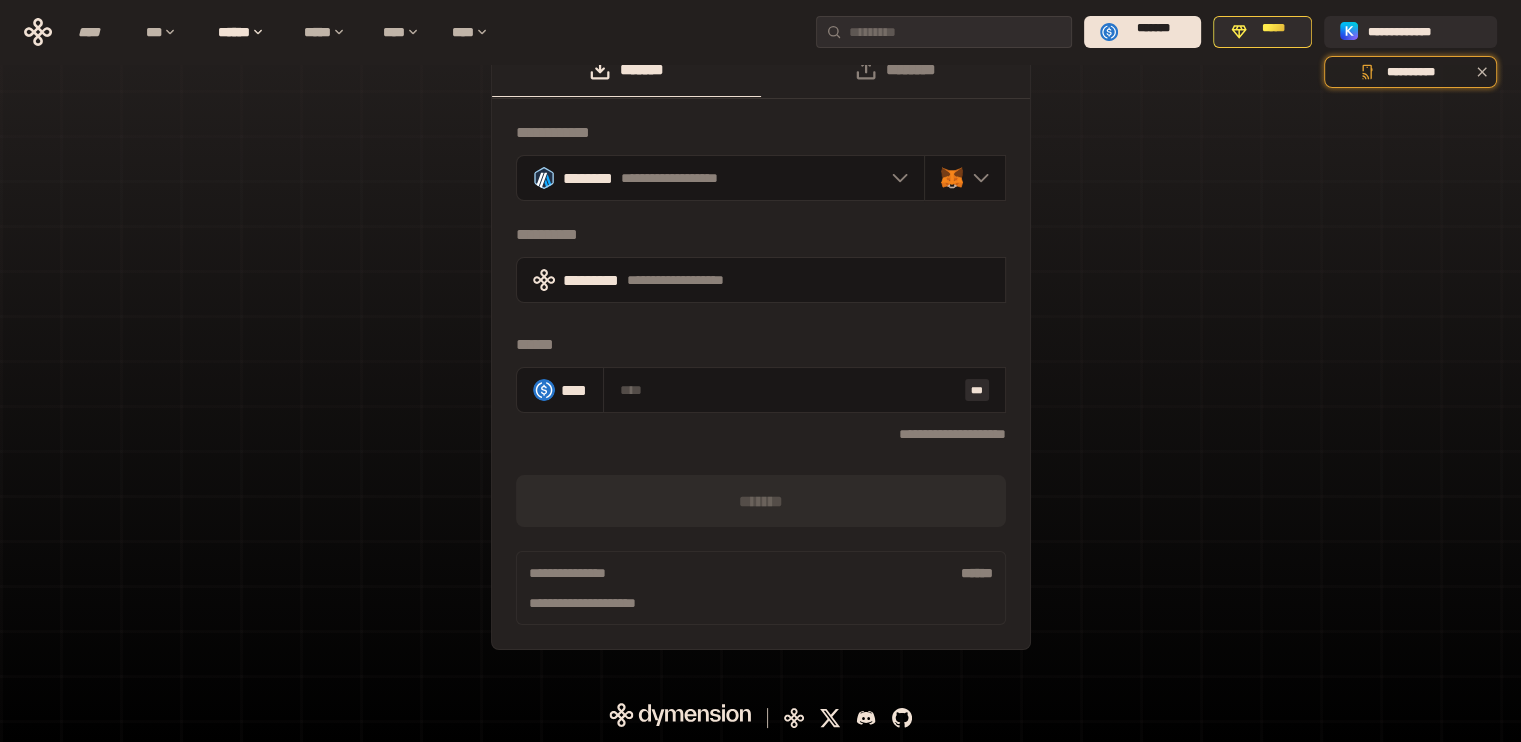 scroll, scrollTop: 46, scrollLeft: 0, axis: vertical 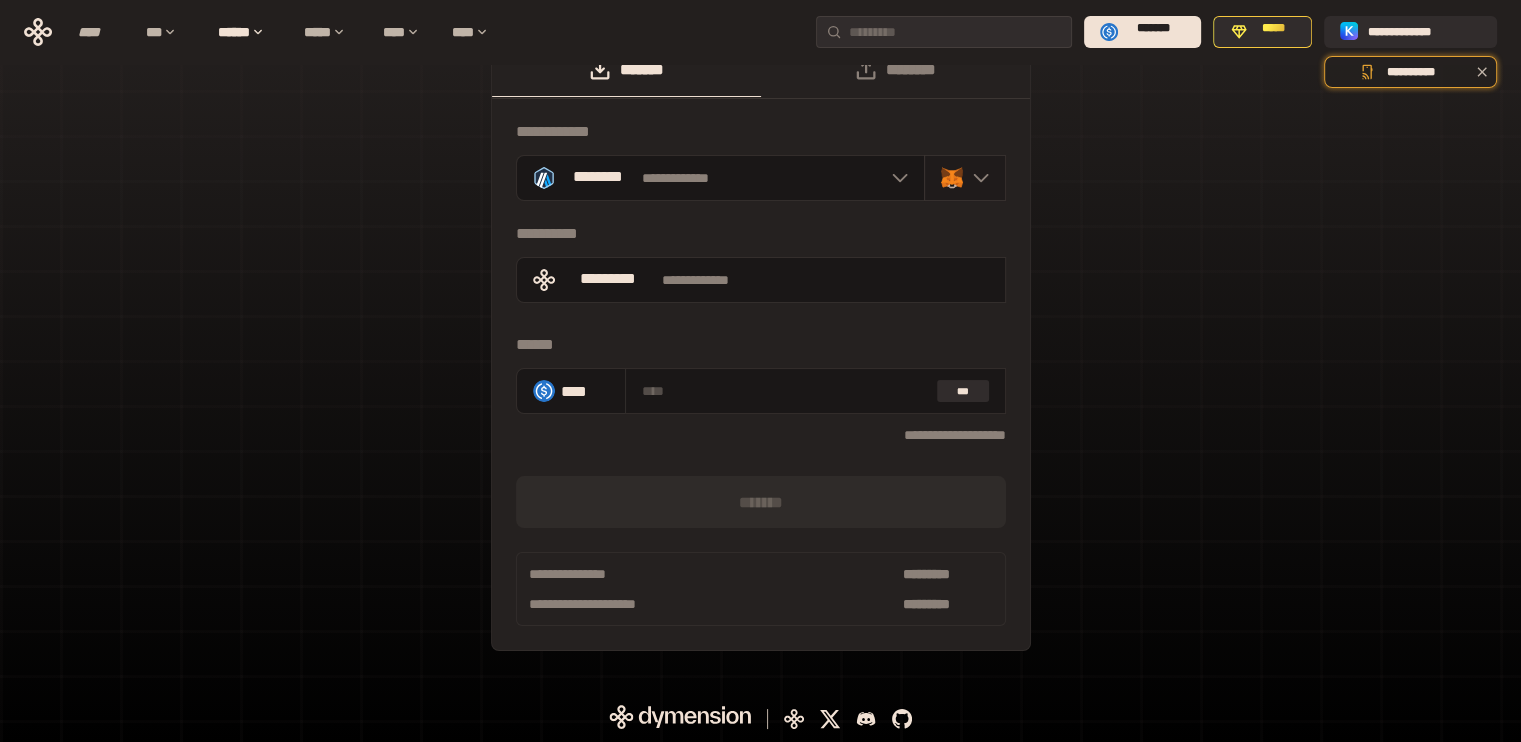click 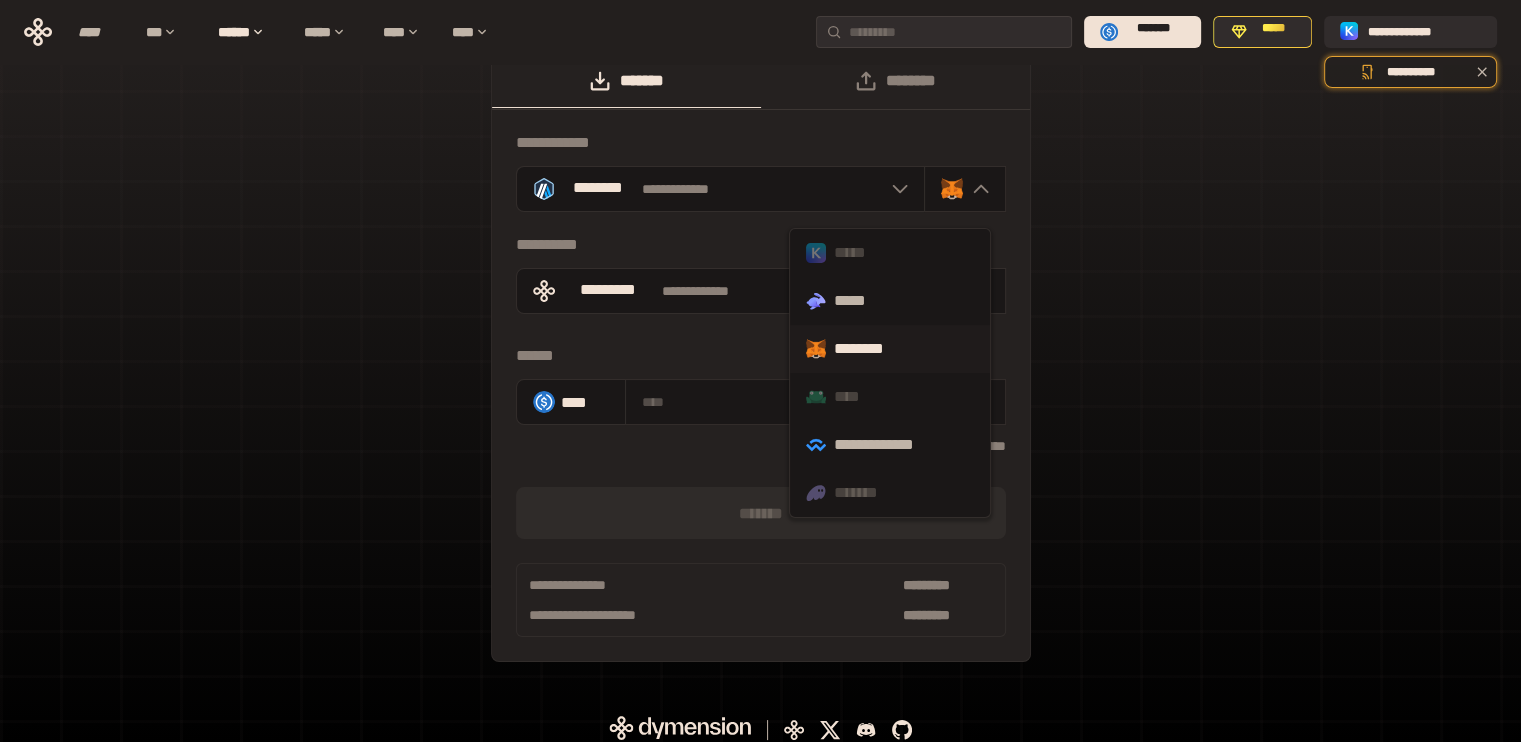 scroll, scrollTop: 46, scrollLeft: 0, axis: vertical 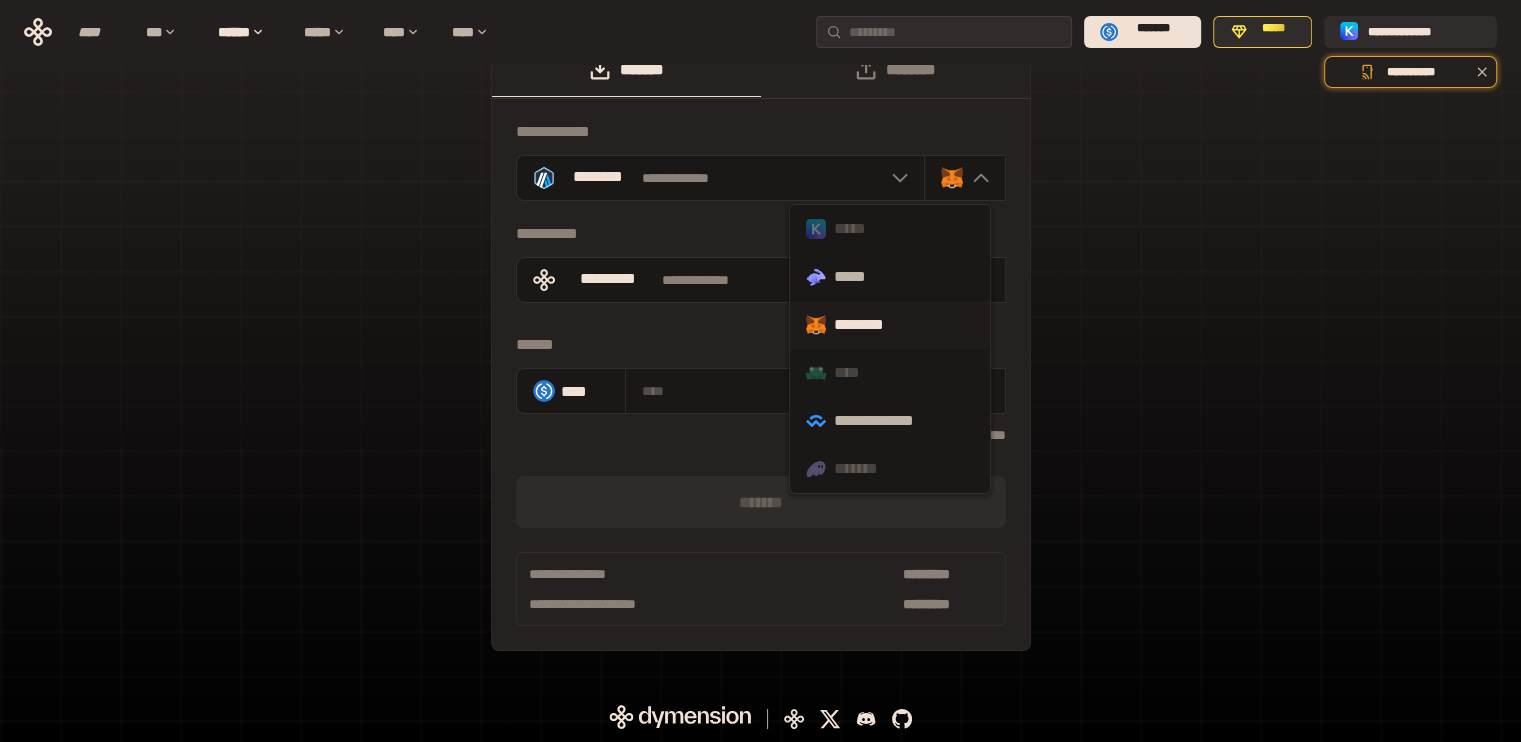 click on "*****" at bounding box center [890, 229] 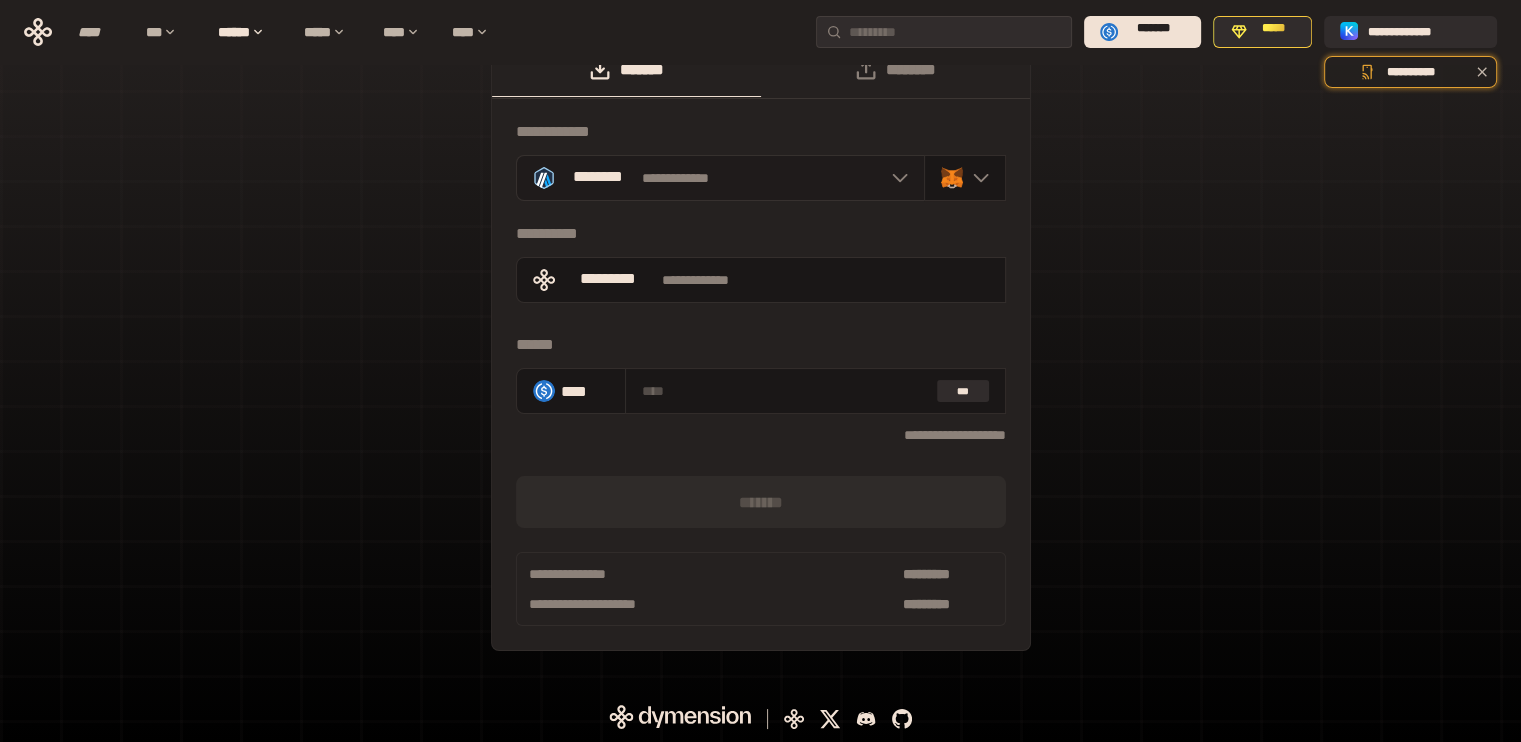 click 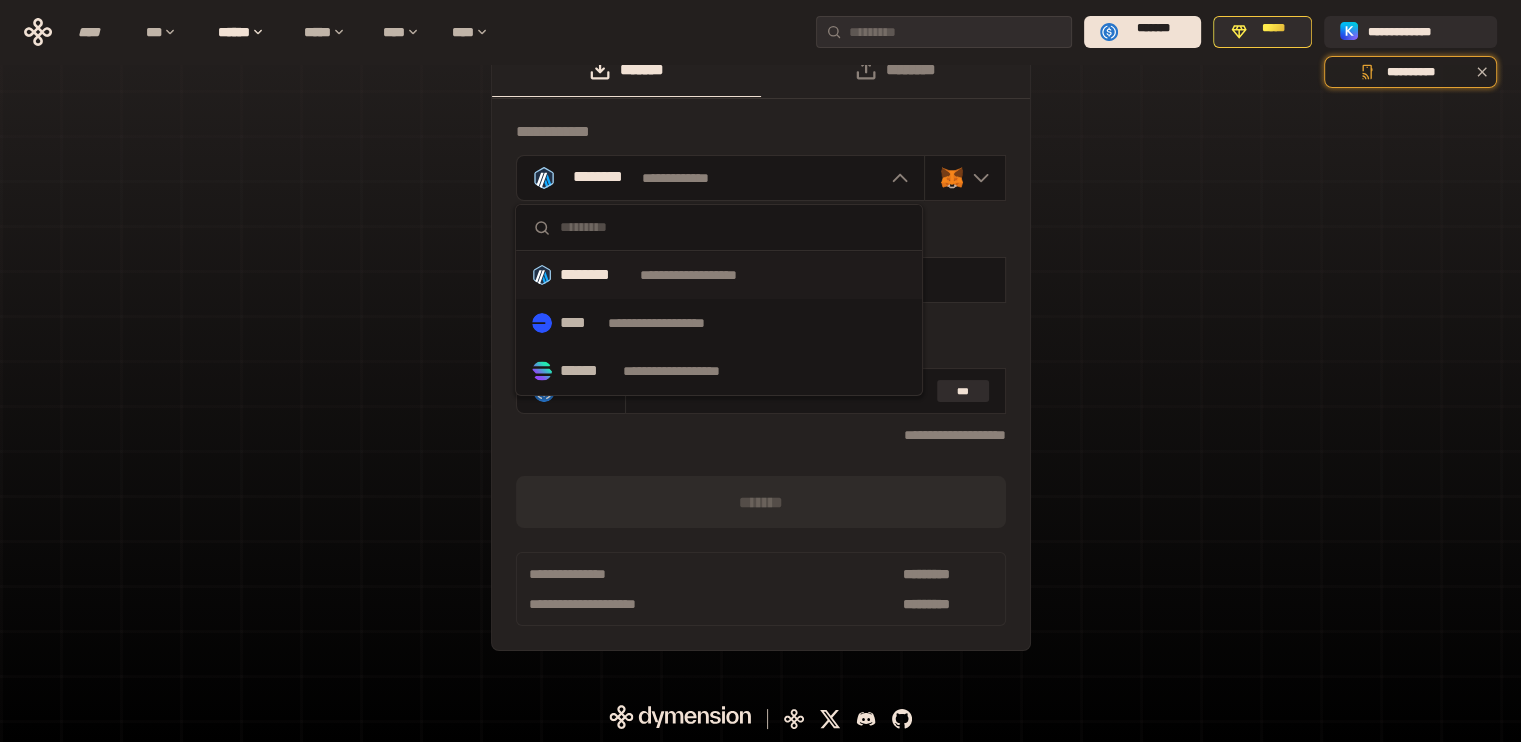 click on "**********" at bounding box center [760, 356] 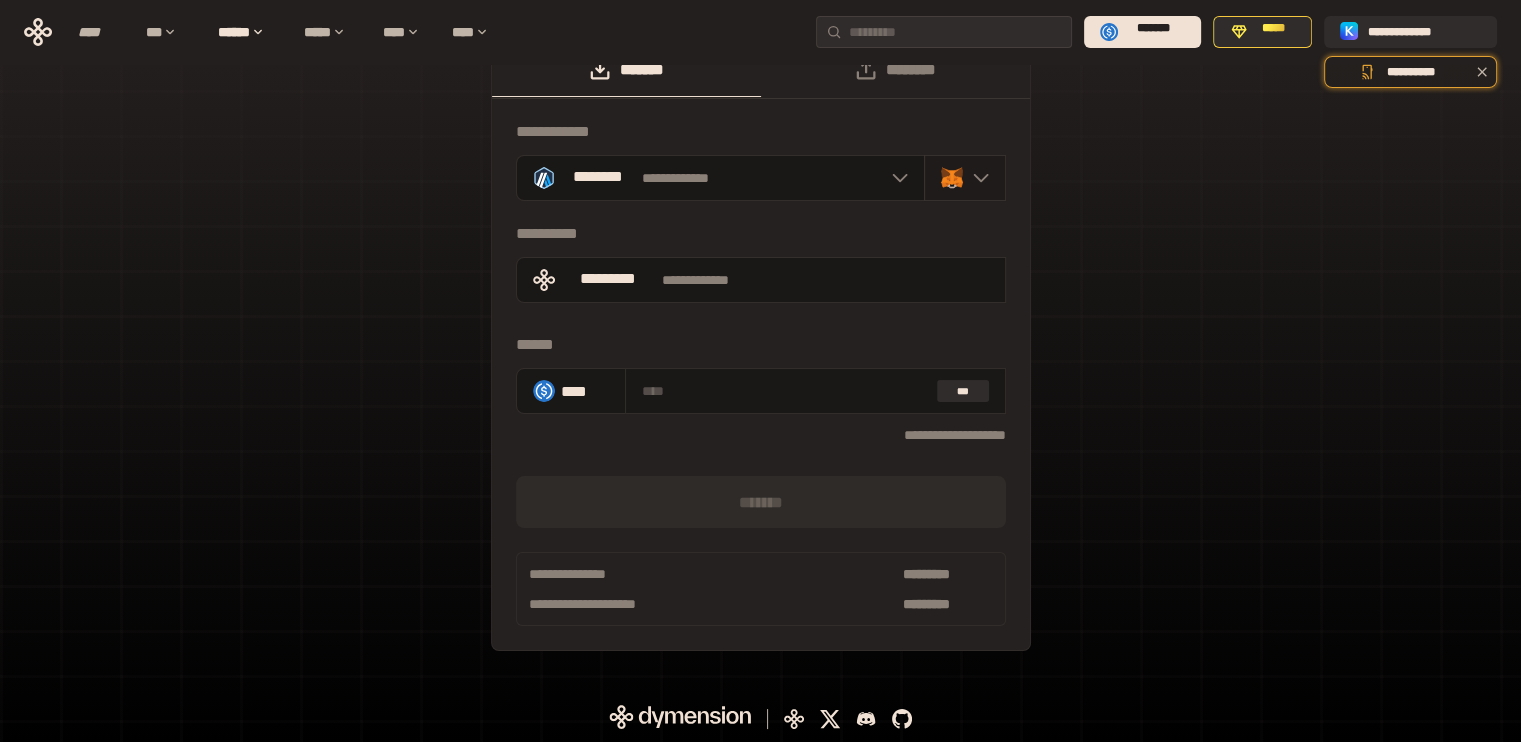 click 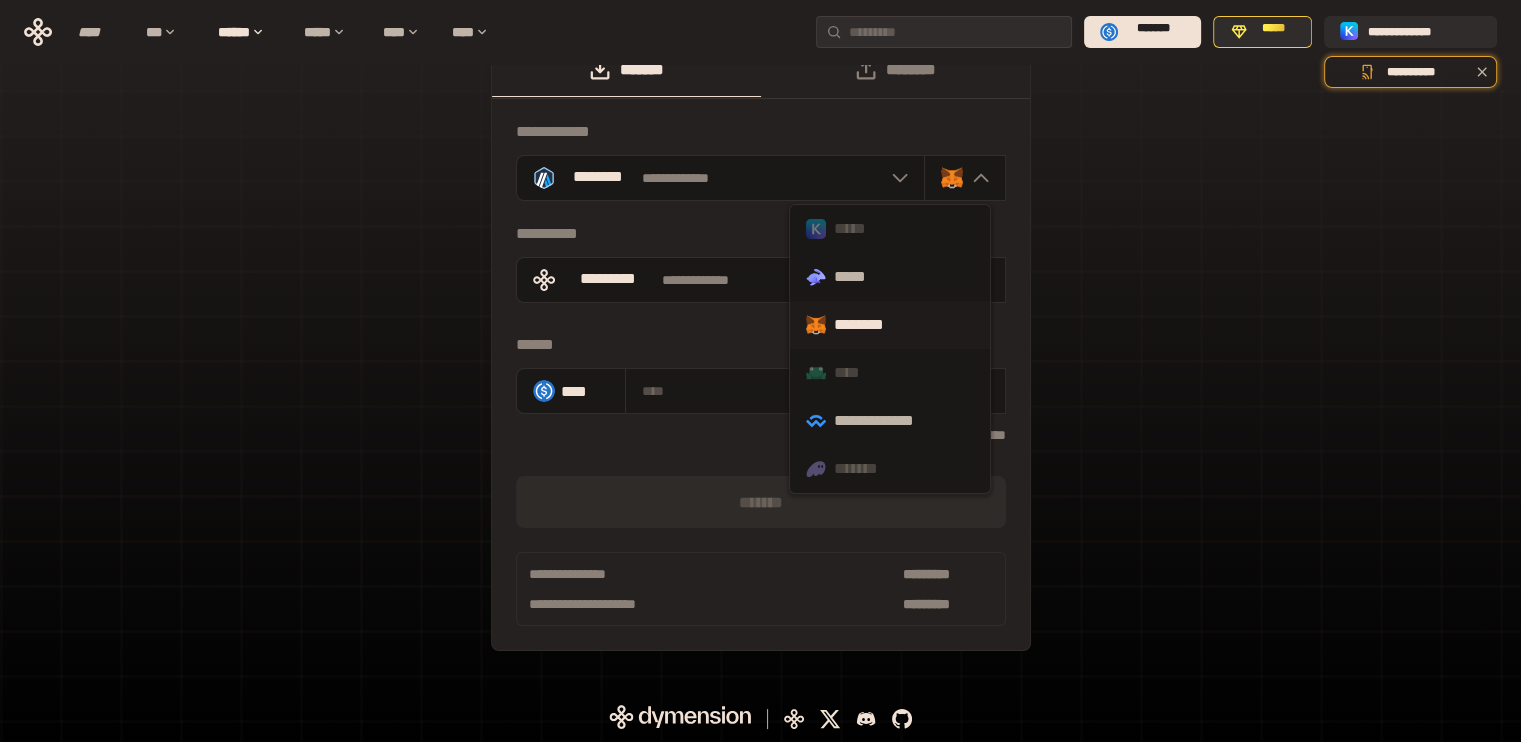 click on "**********" at bounding box center [760, 356] 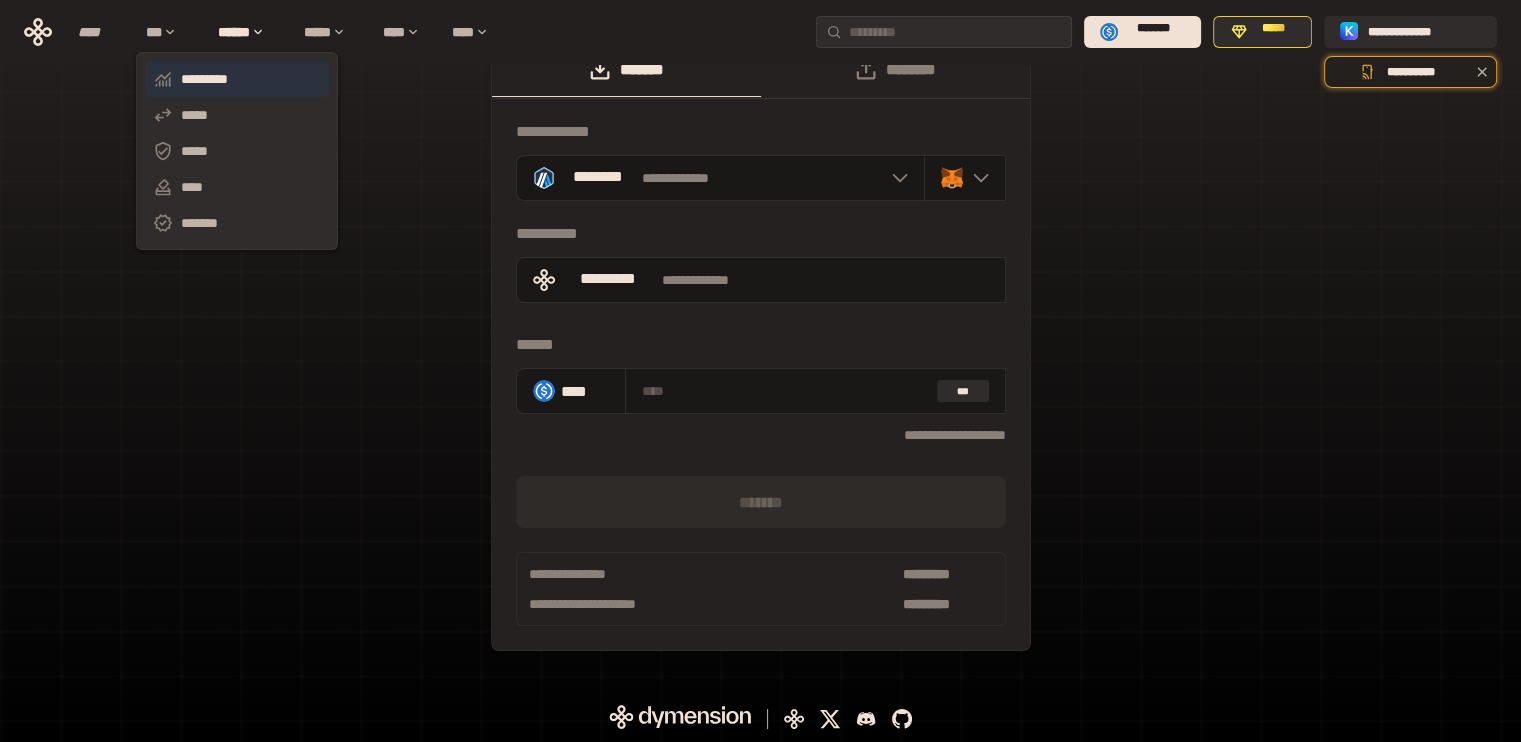 click on "*********" at bounding box center (237, 79) 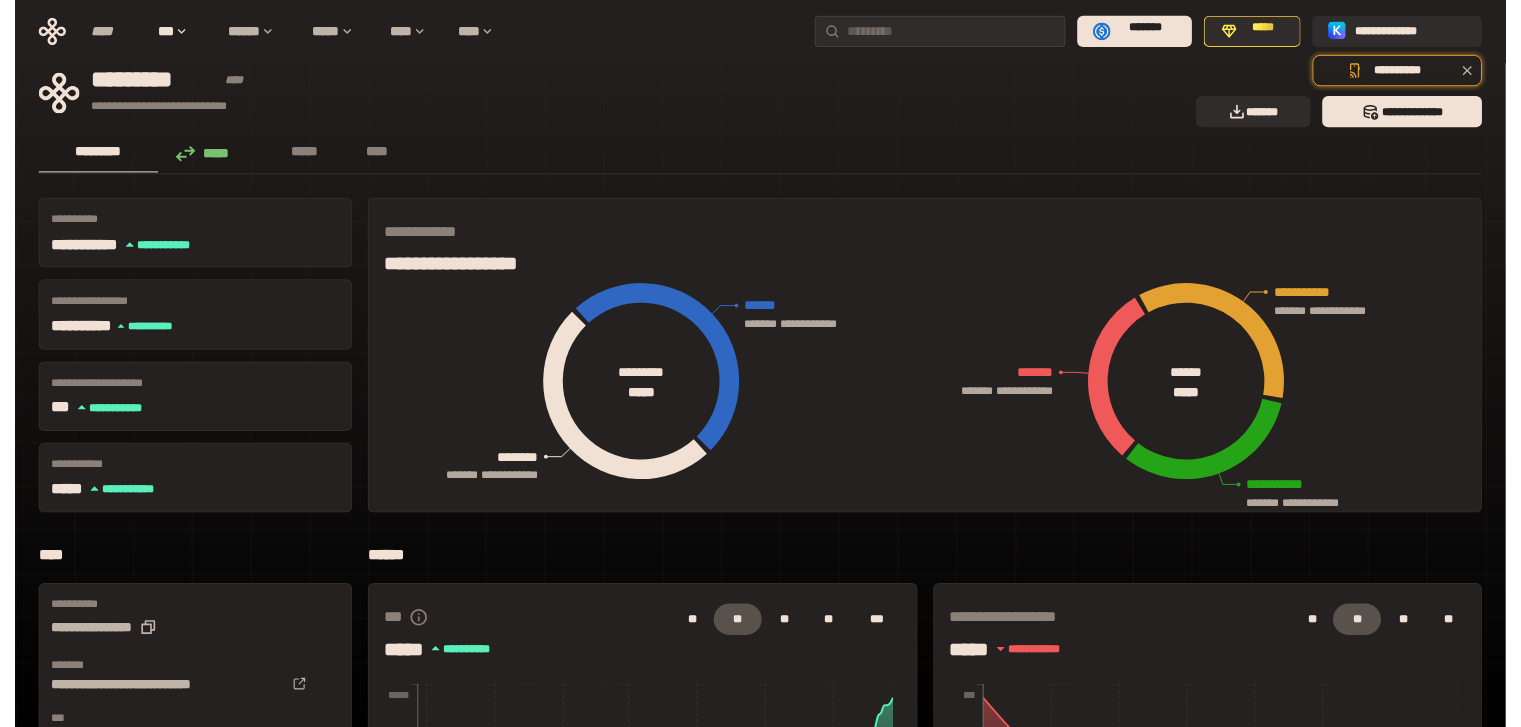 scroll, scrollTop: 0, scrollLeft: 0, axis: both 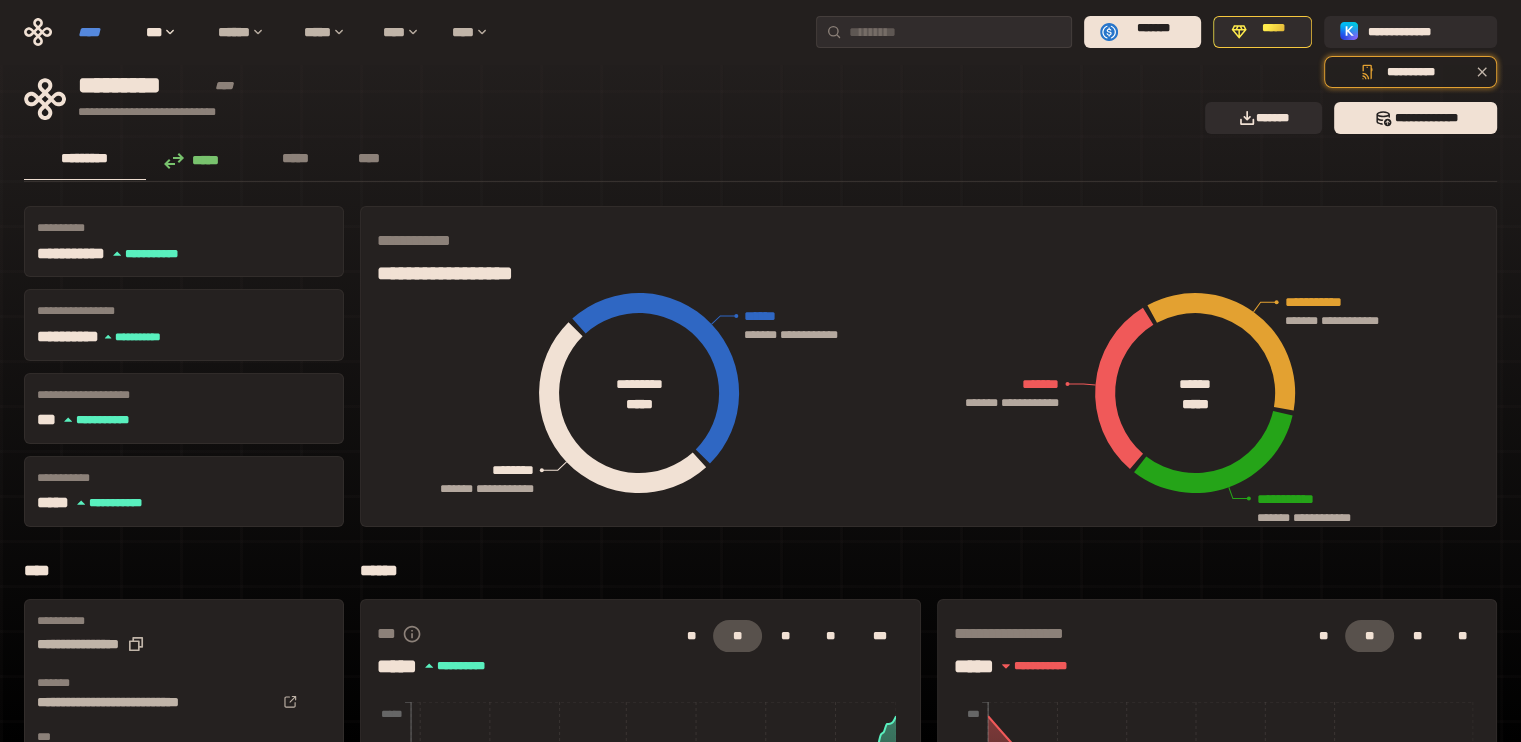 click on "****" at bounding box center [102, 32] 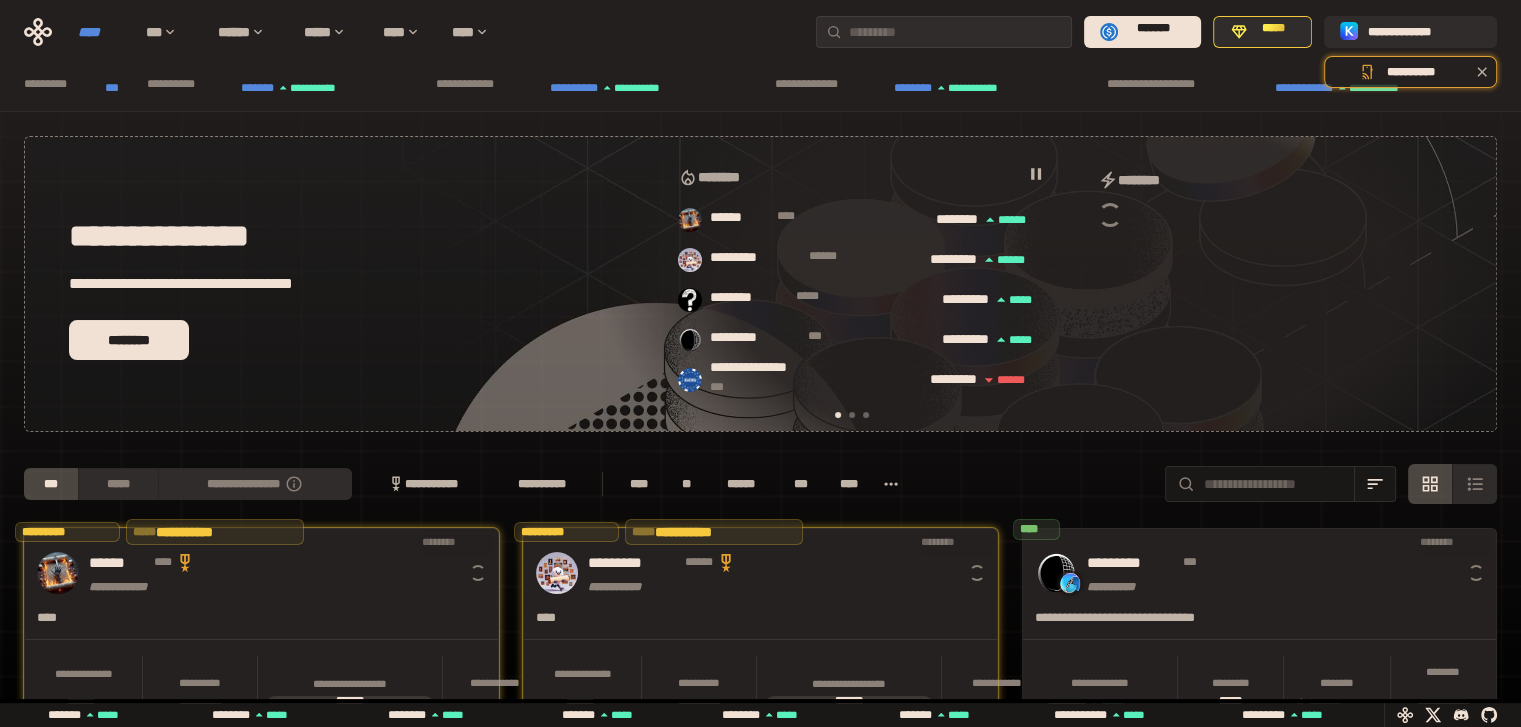 scroll, scrollTop: 0, scrollLeft: 16, axis: horizontal 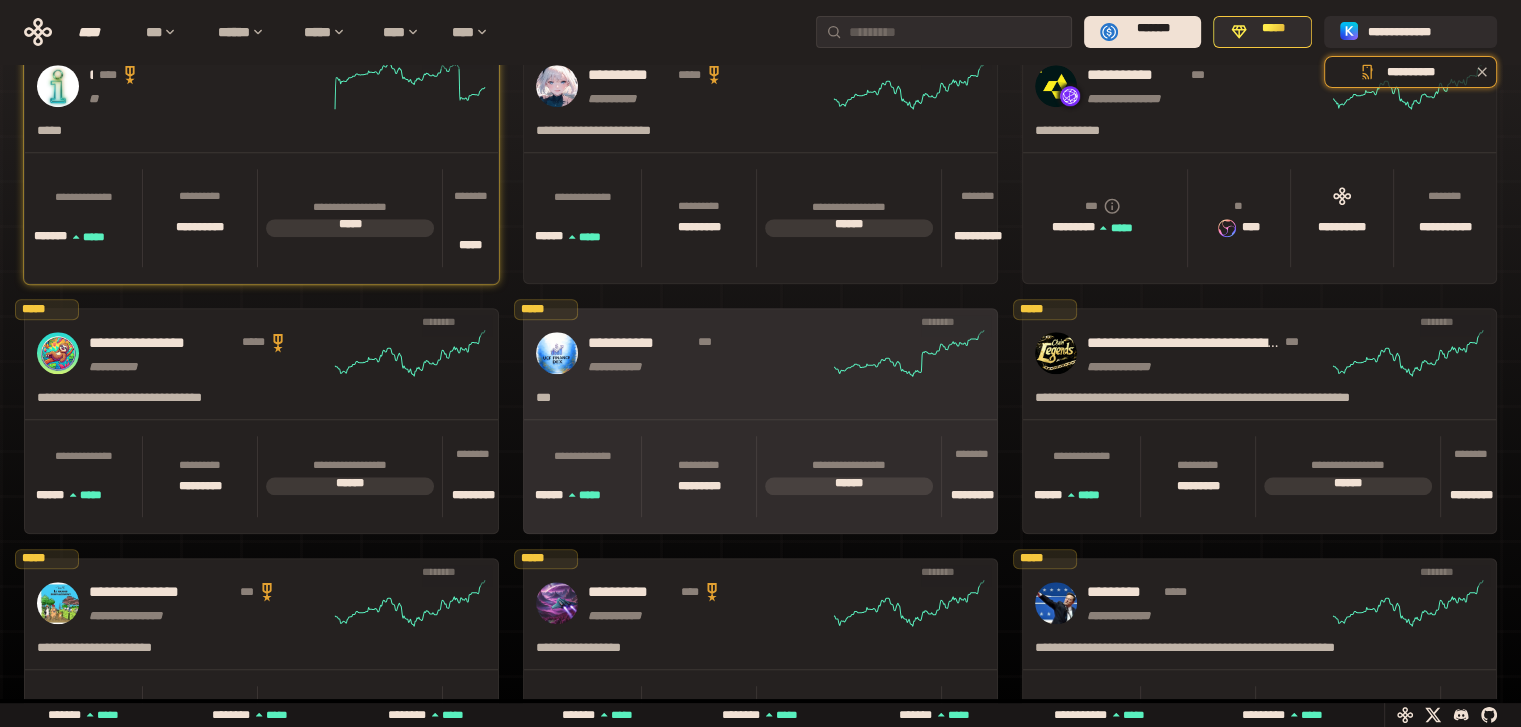click on "**********" at bounding box center (708, 353) 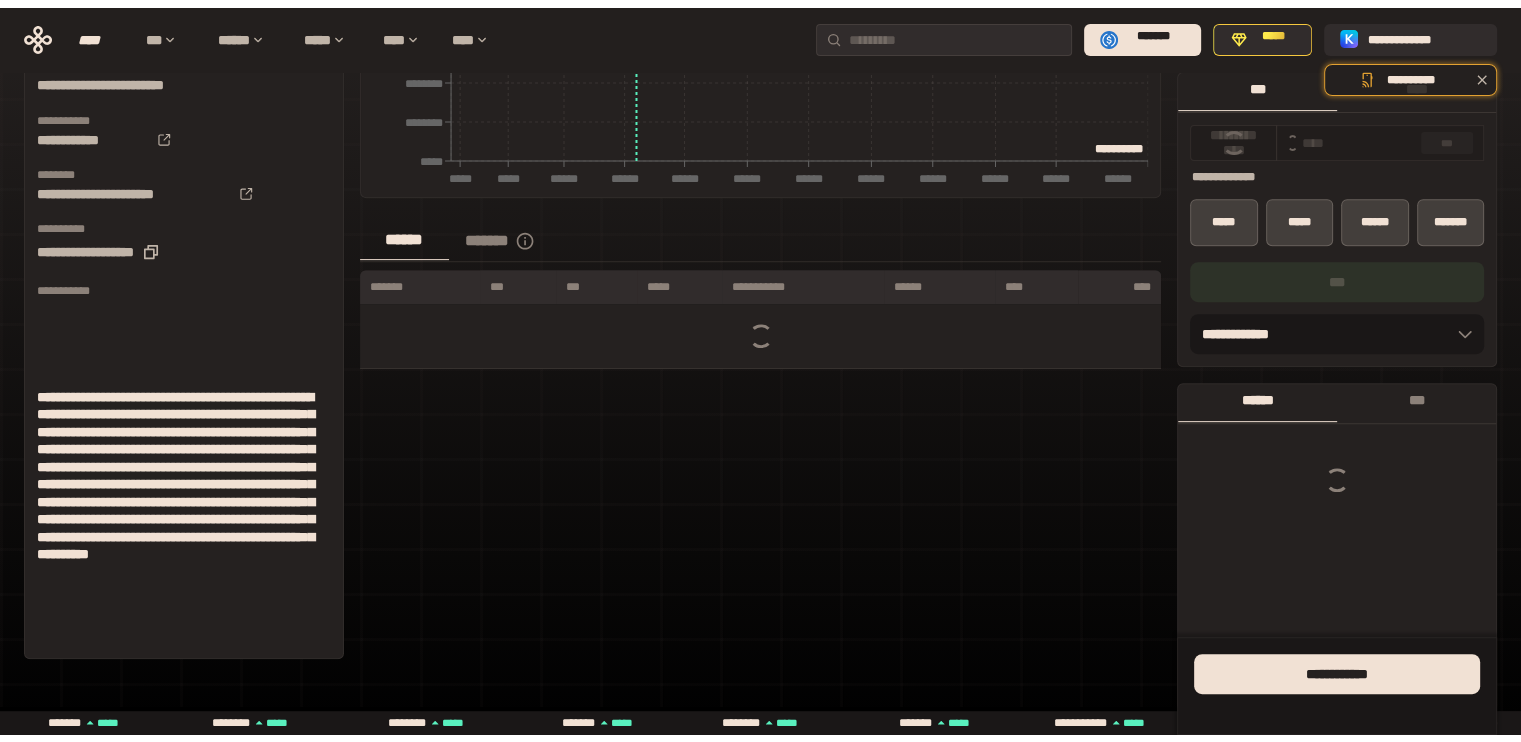 scroll 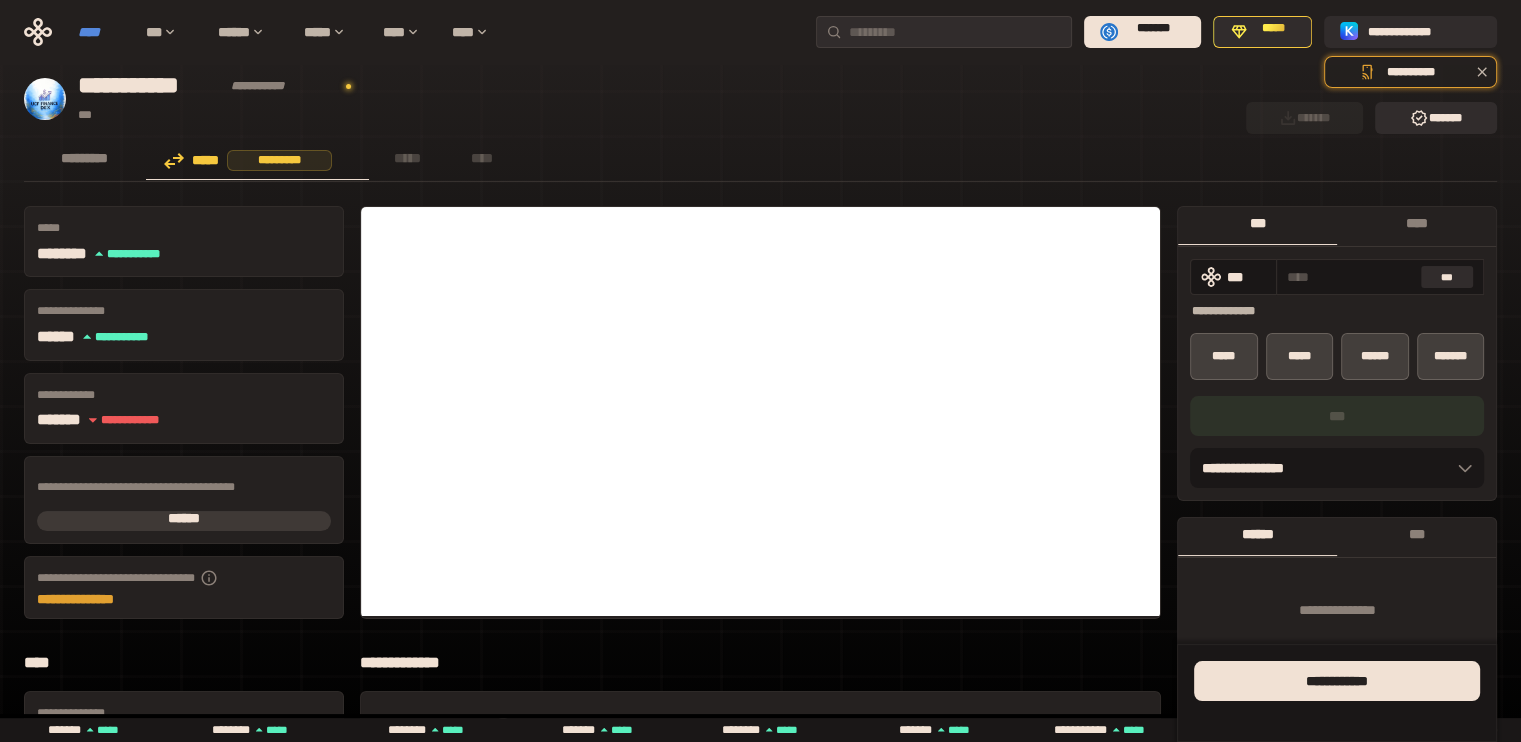 click on "****" at bounding box center (102, 32) 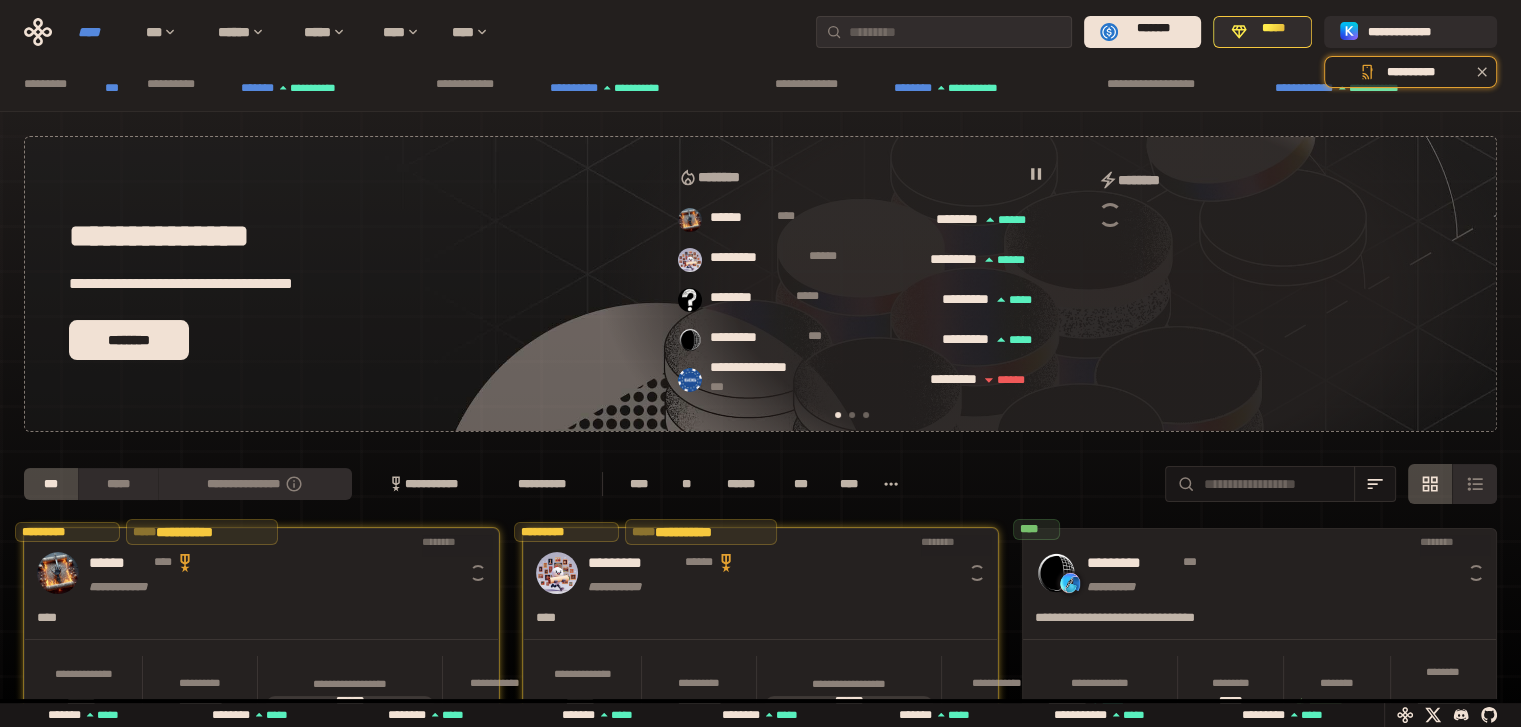 scroll, scrollTop: 0, scrollLeft: 16, axis: horizontal 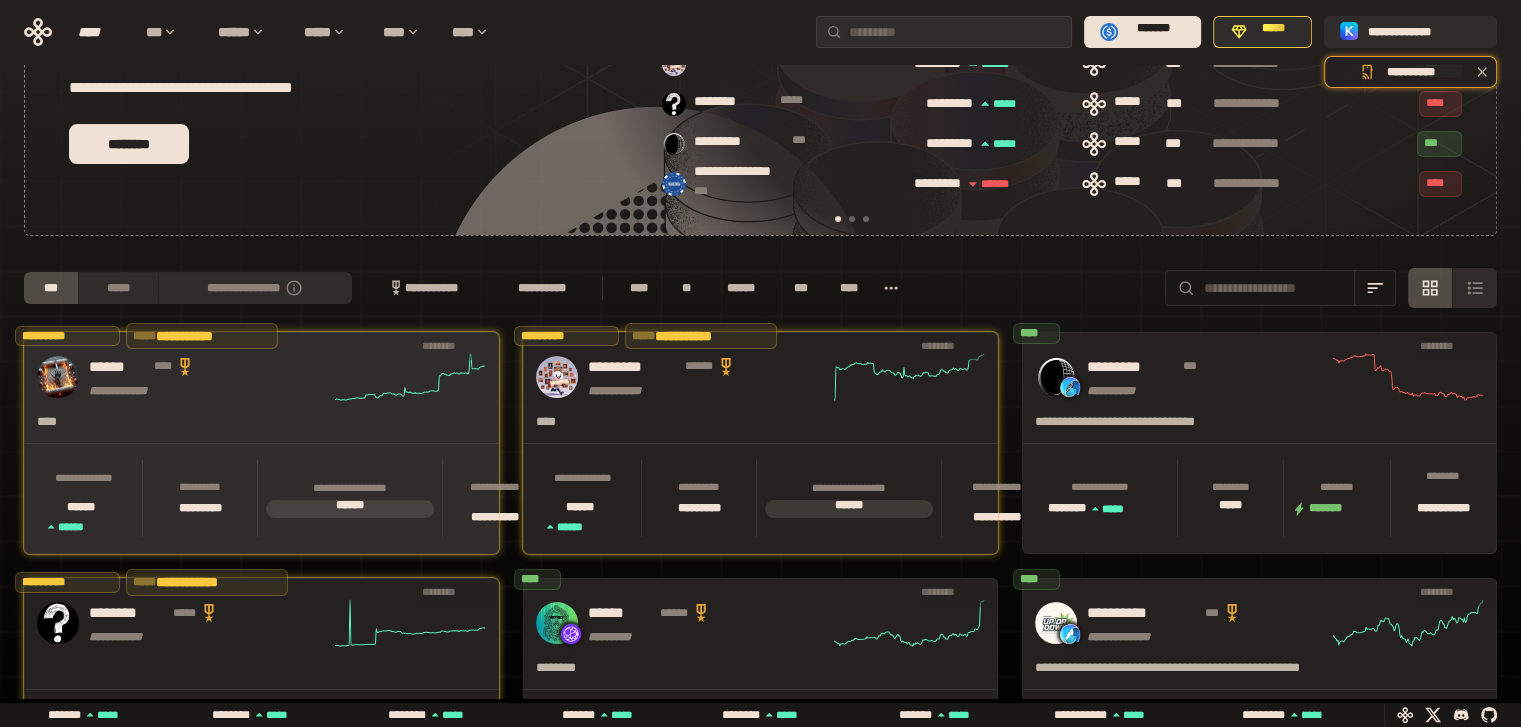 click on "**********" at bounding box center [209, 377] 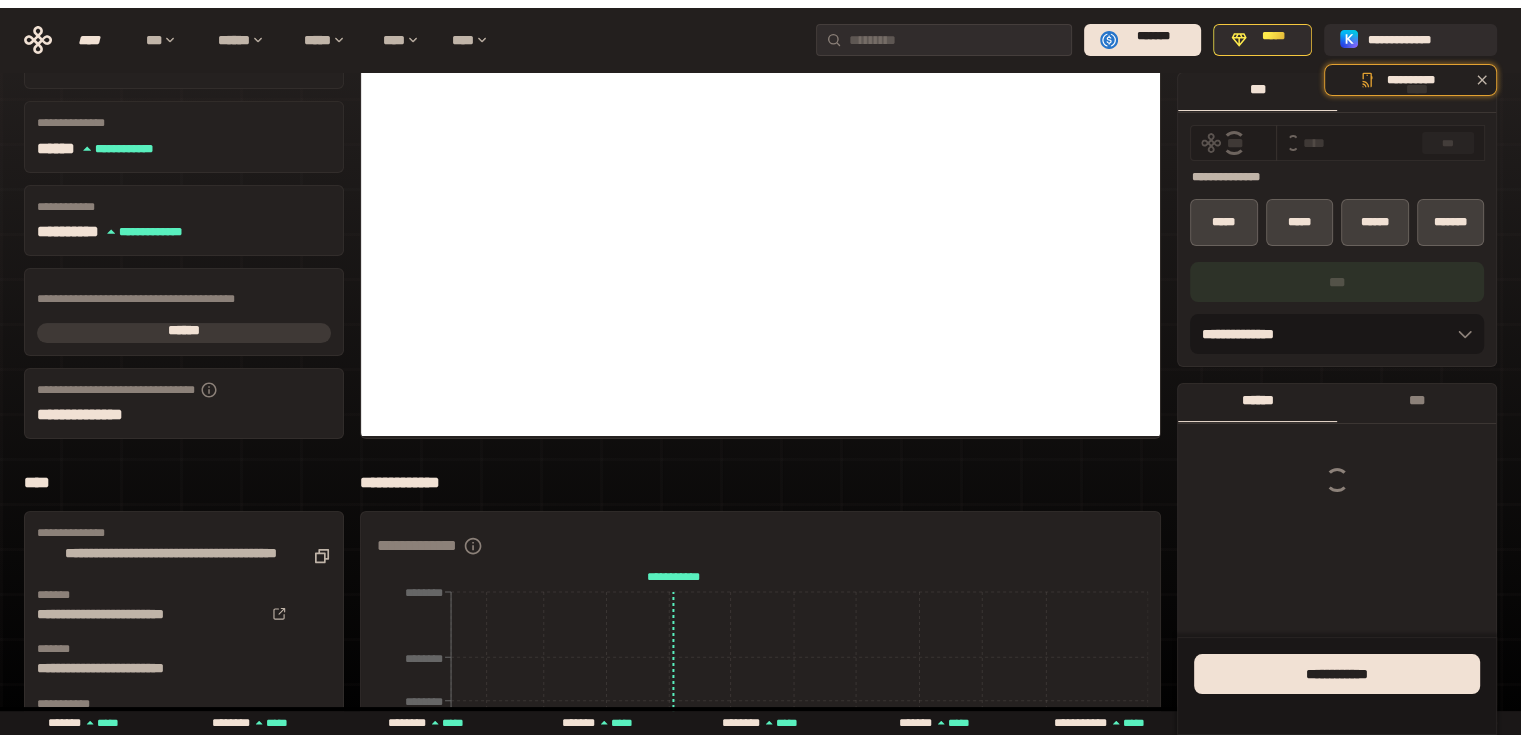 scroll, scrollTop: 0, scrollLeft: 0, axis: both 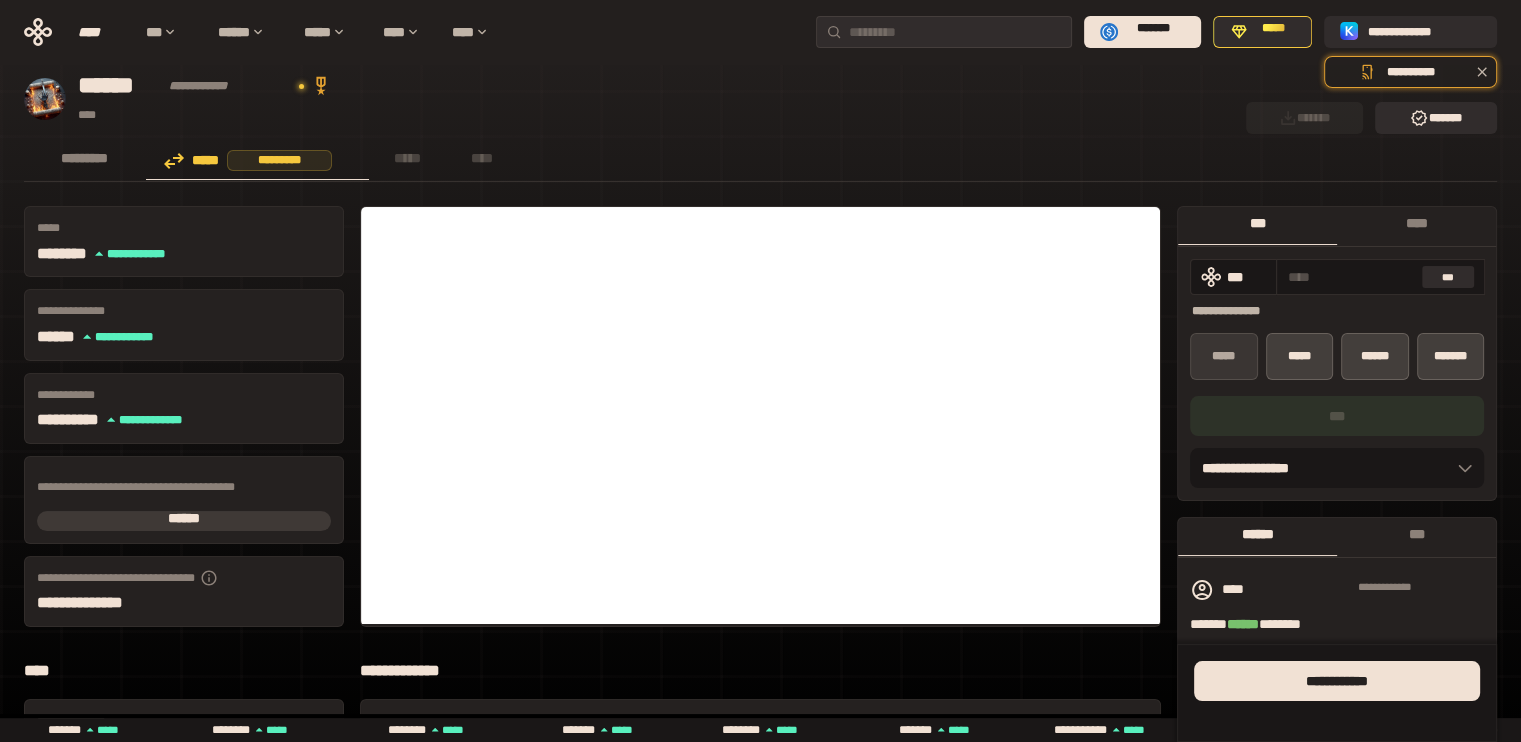 click on "*****" at bounding box center [1224, 356] 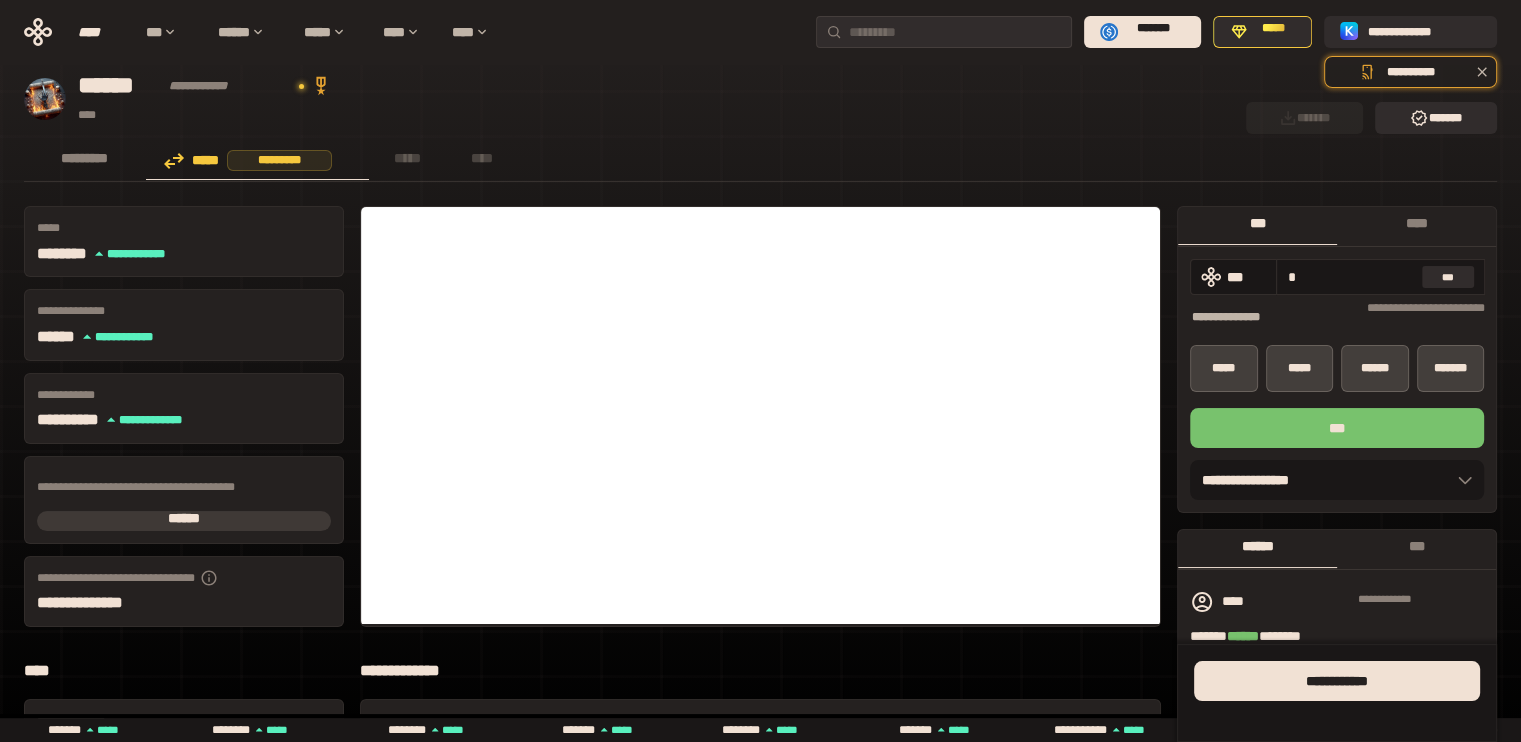 click on "***" at bounding box center (1337, 428) 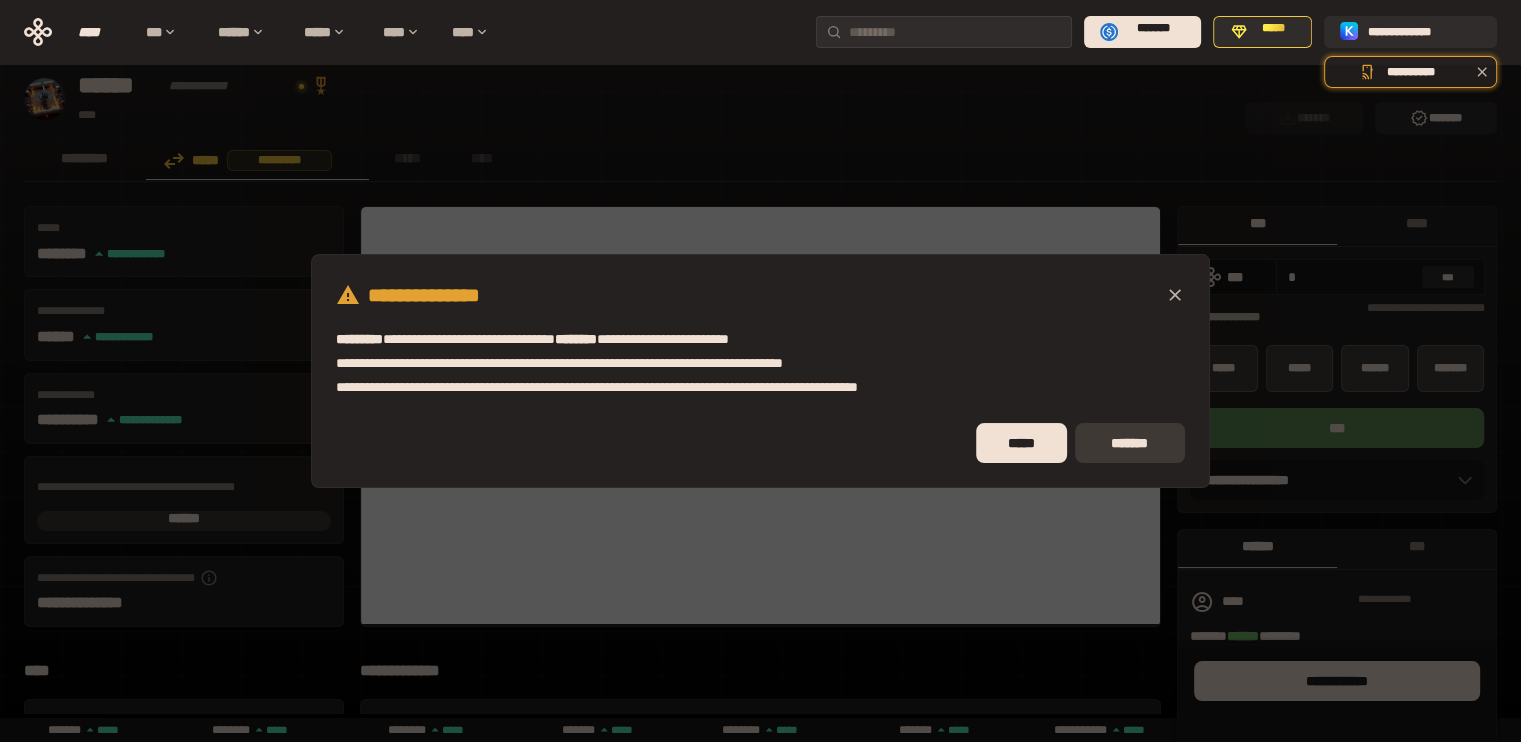 click on "*******" at bounding box center (1130, 443) 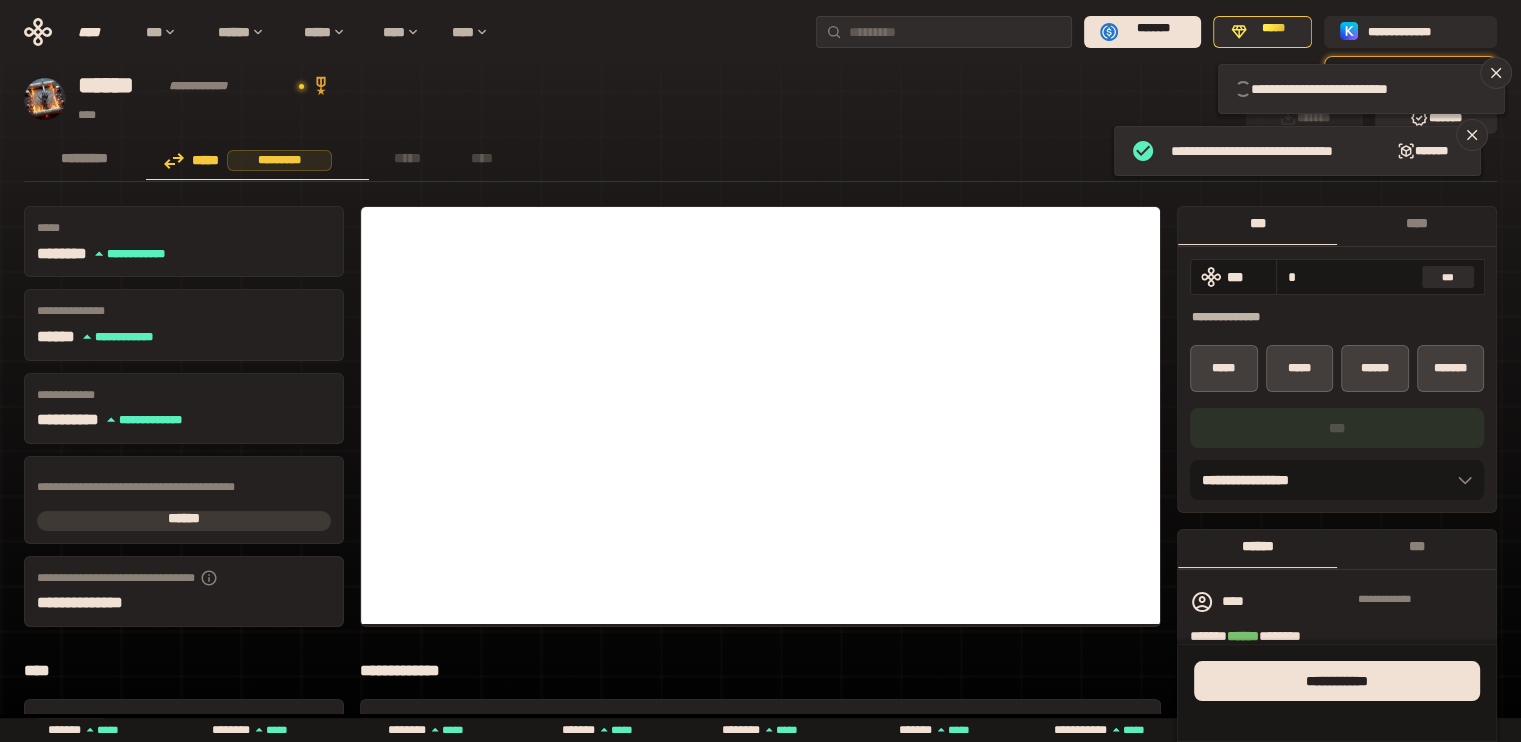 type 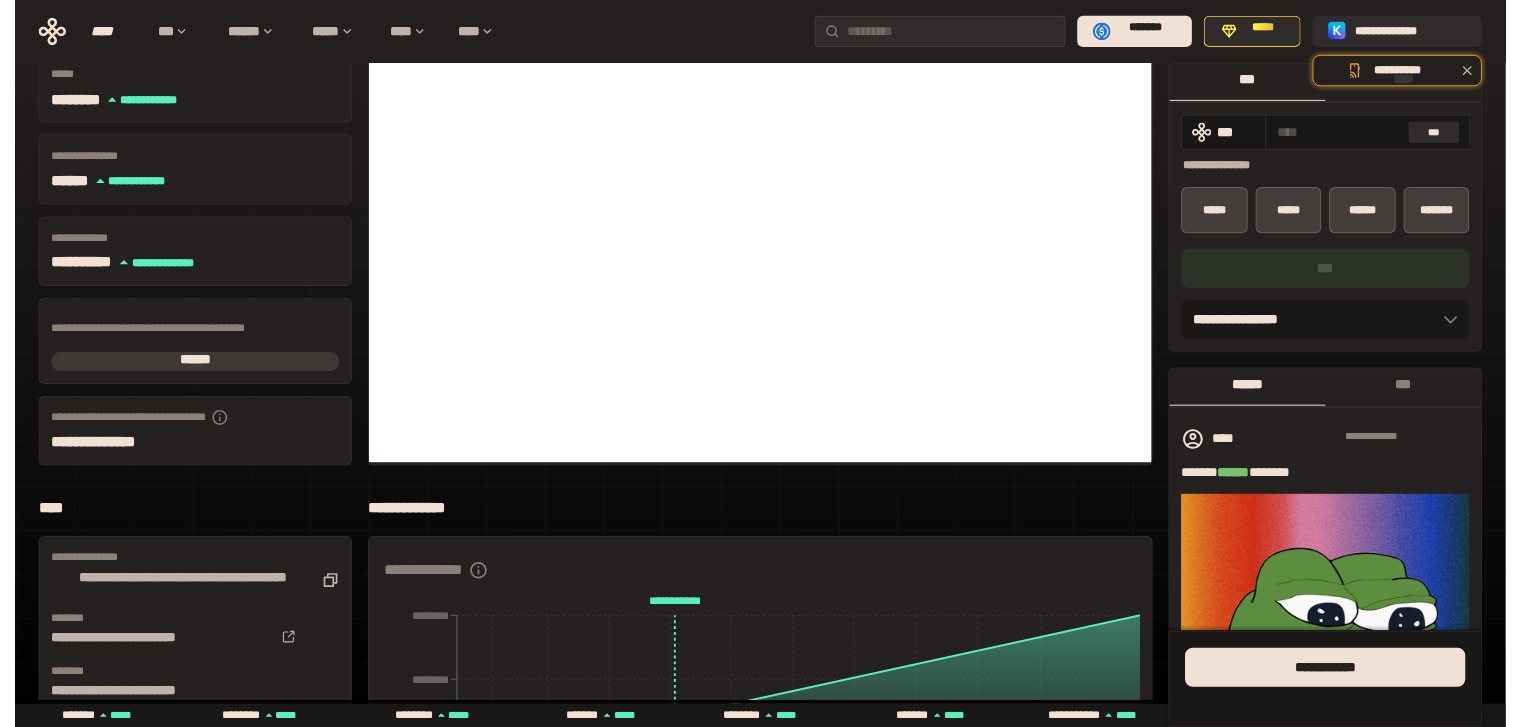 scroll, scrollTop: 0, scrollLeft: 0, axis: both 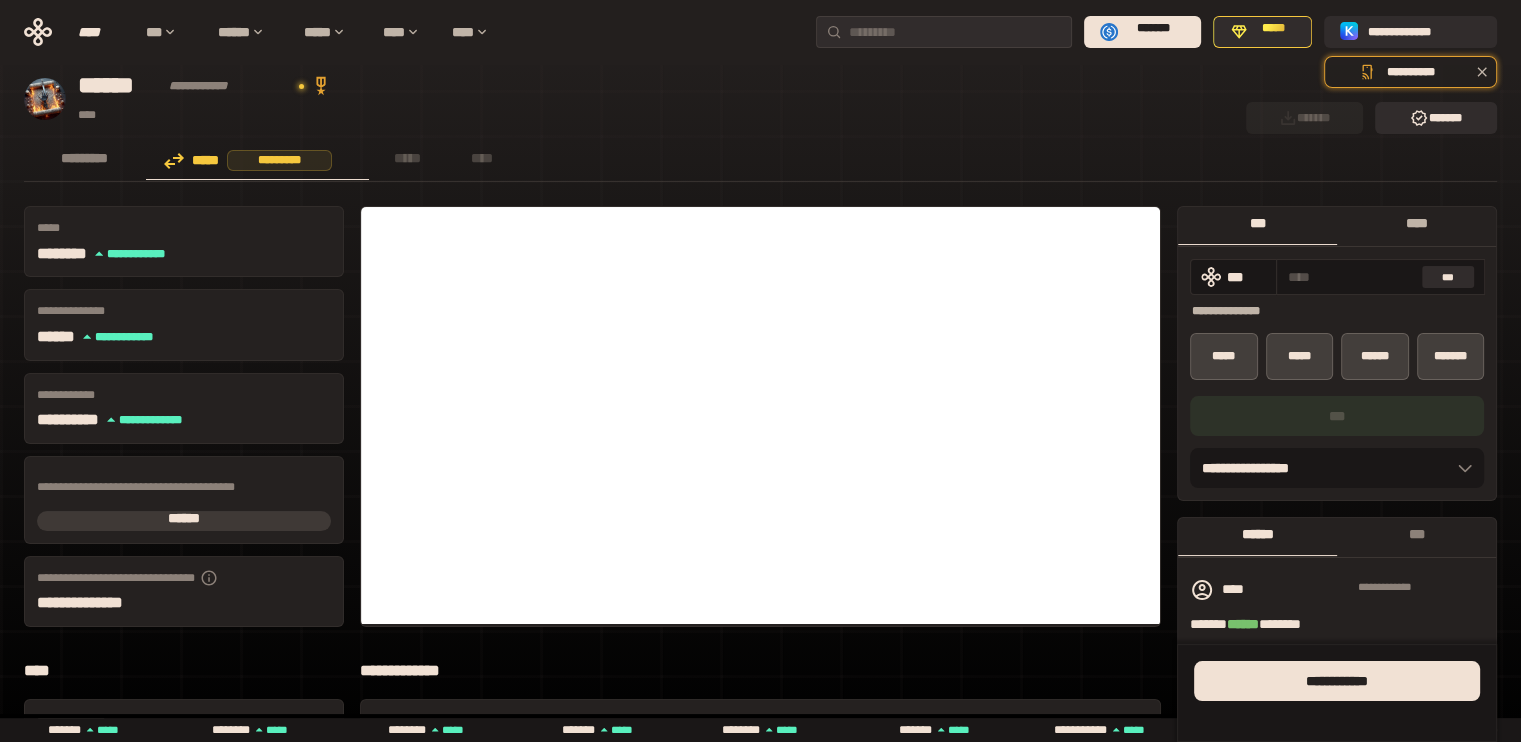 click on "****" at bounding box center [1416, 226] 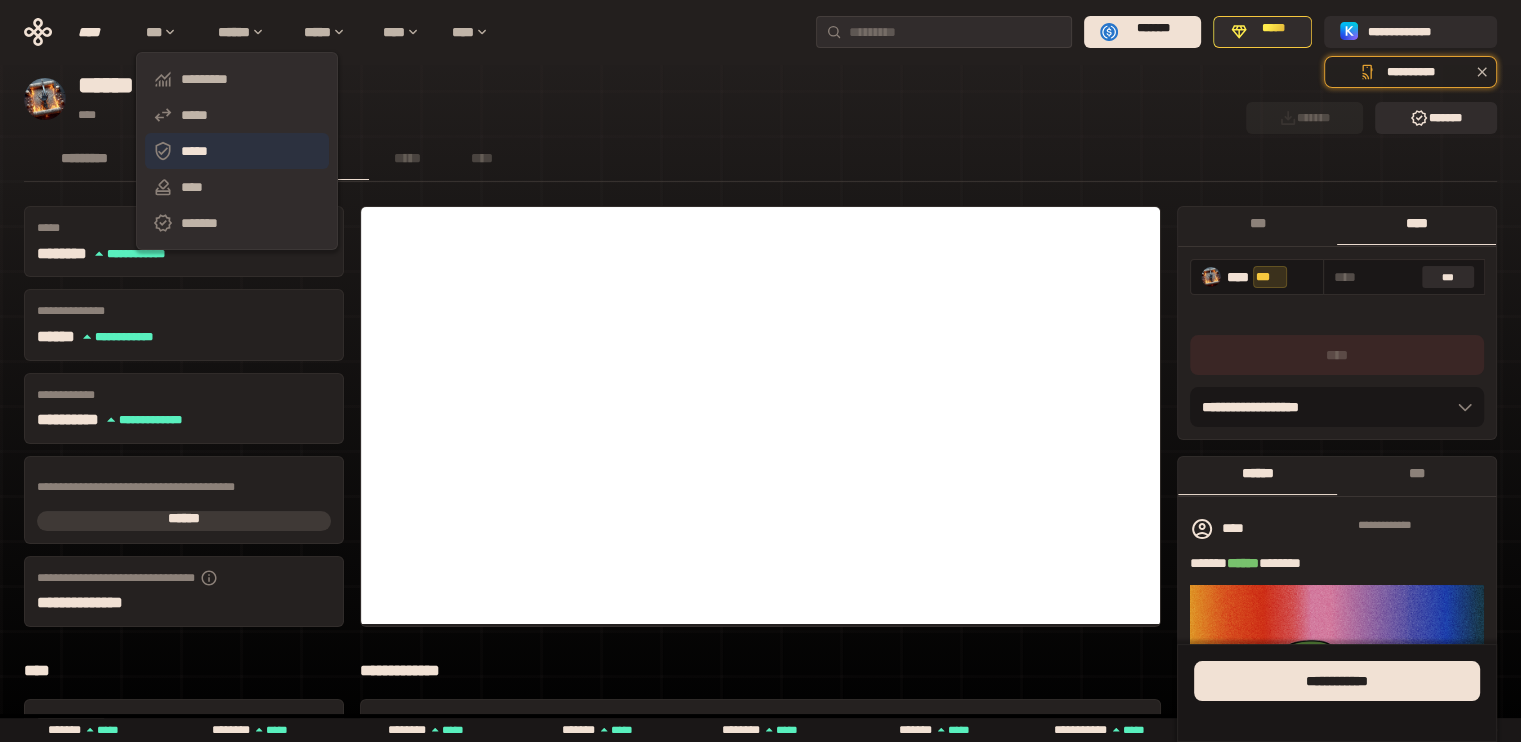 click on "*****" at bounding box center (237, 151) 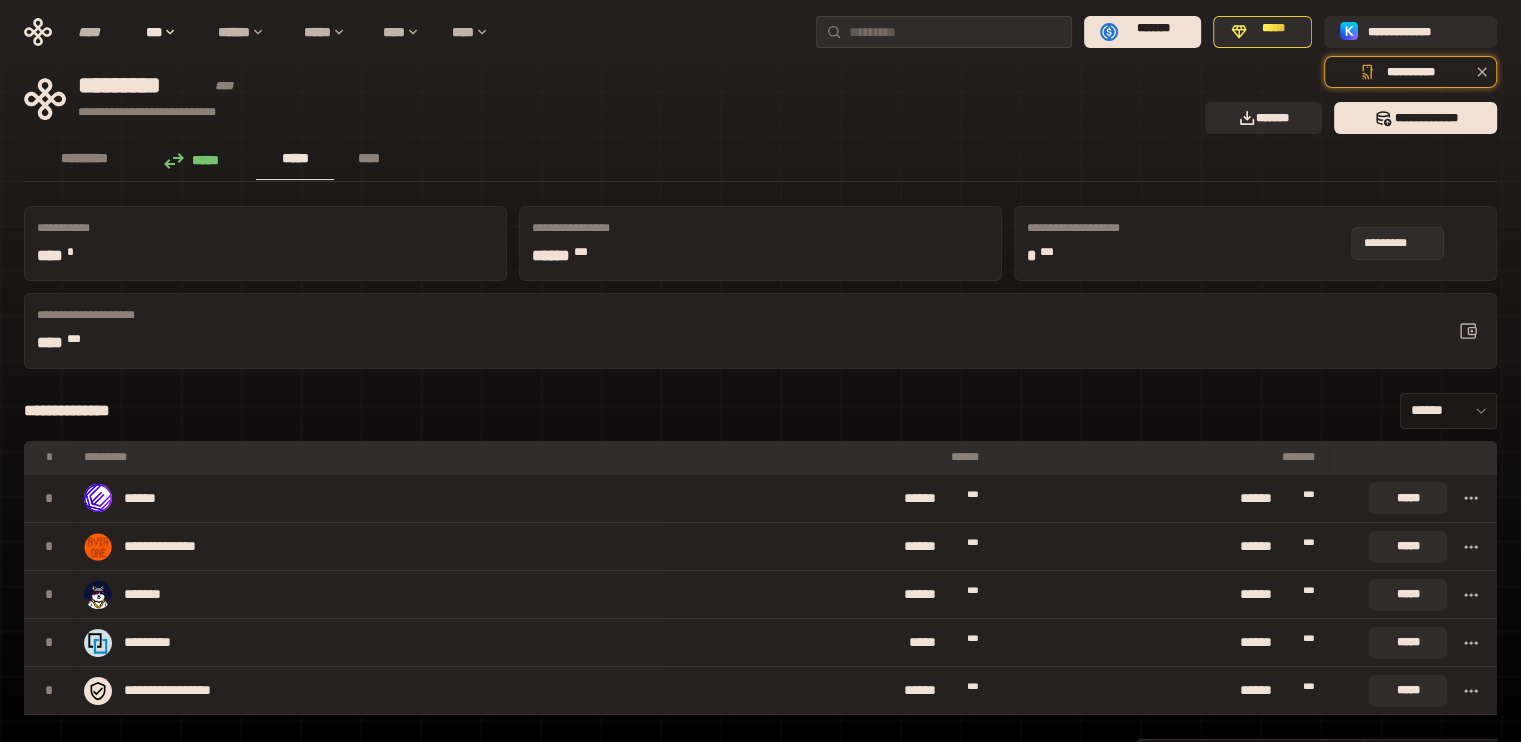 click 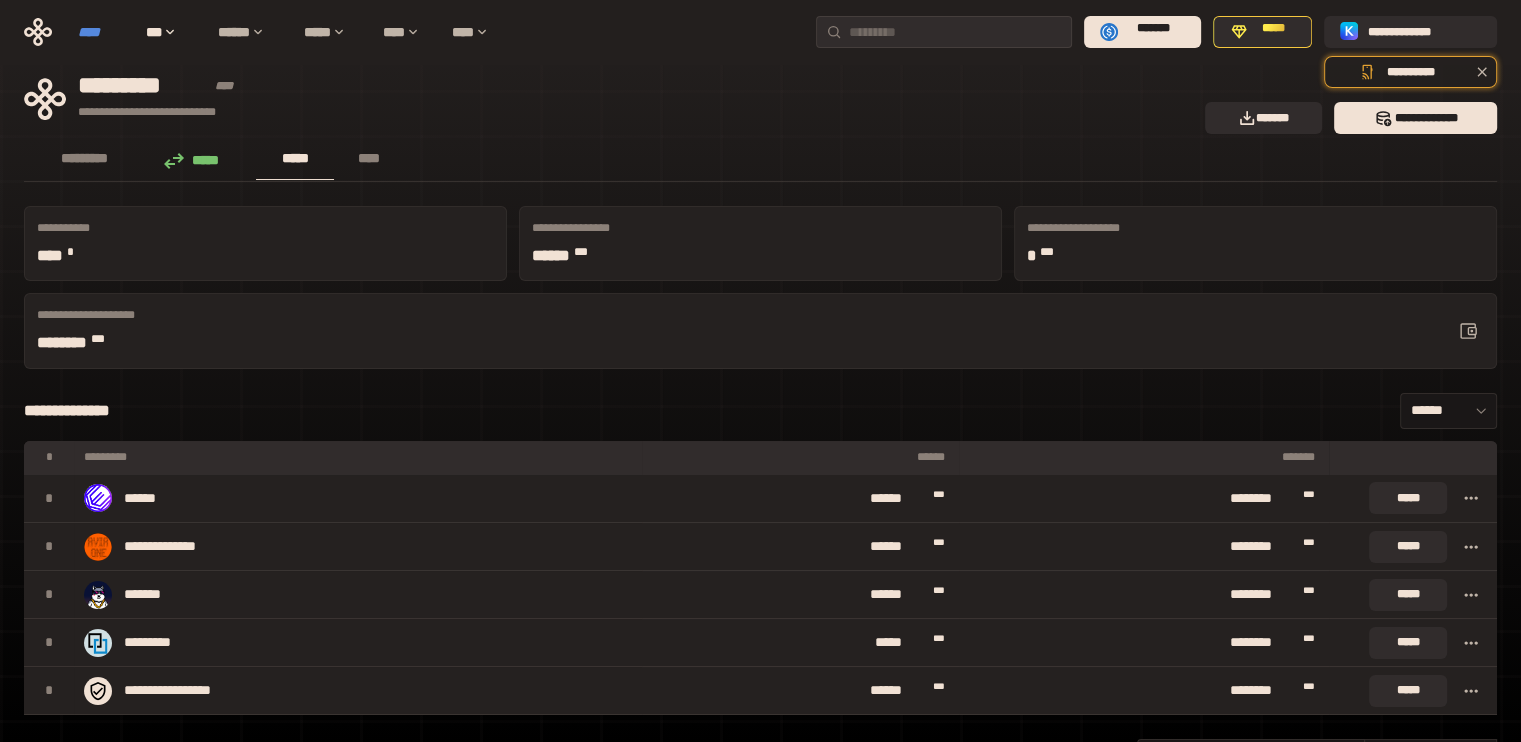 click on "****" at bounding box center [102, 32] 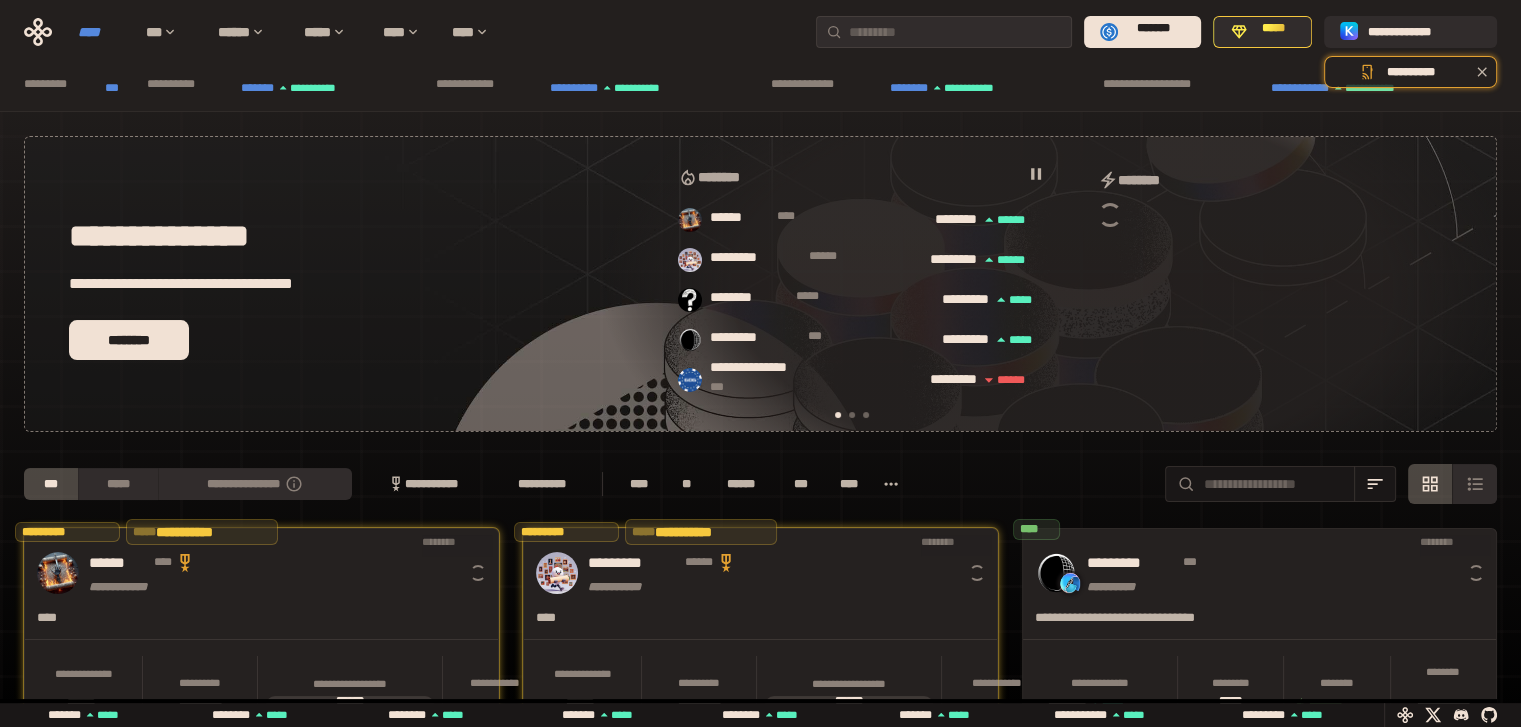 scroll, scrollTop: 0, scrollLeft: 16, axis: horizontal 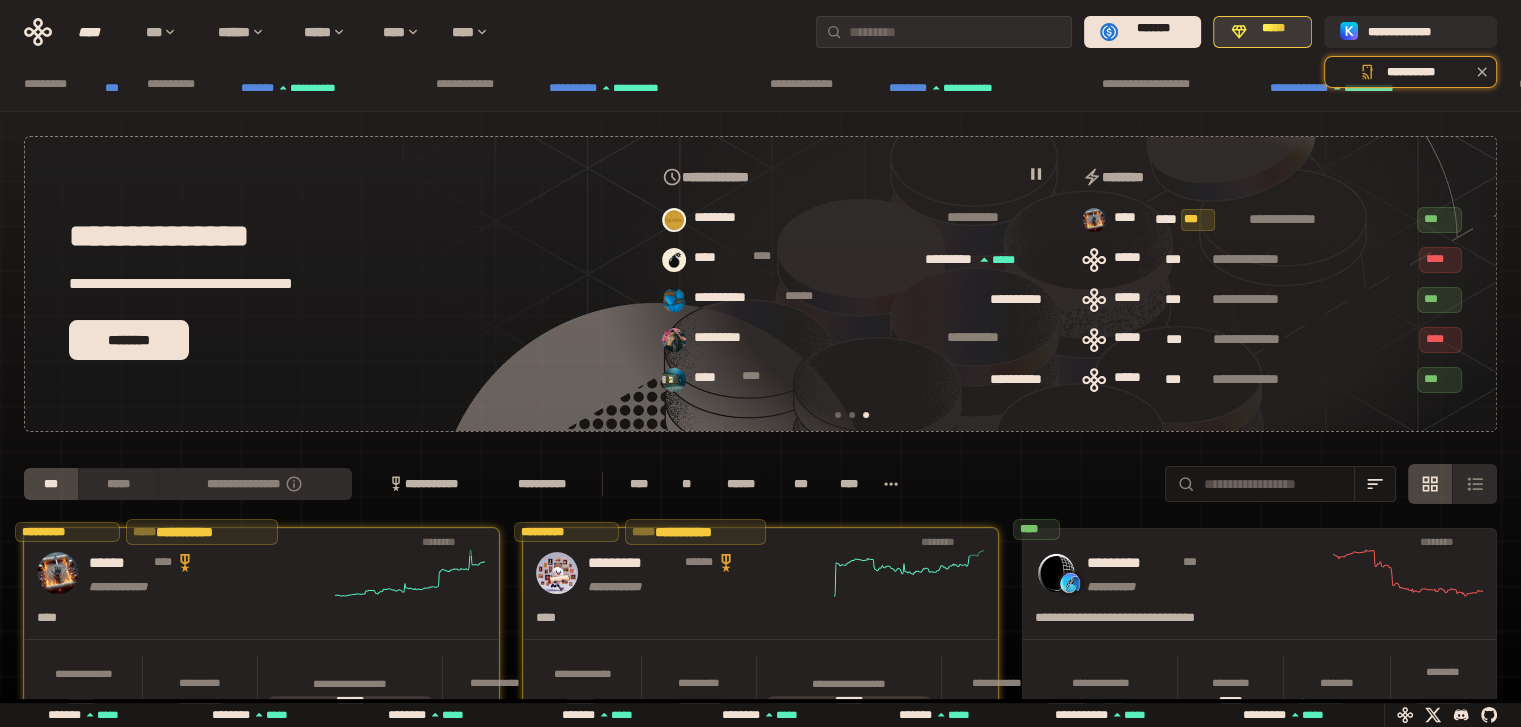 click on "*****" at bounding box center [1273, 32] 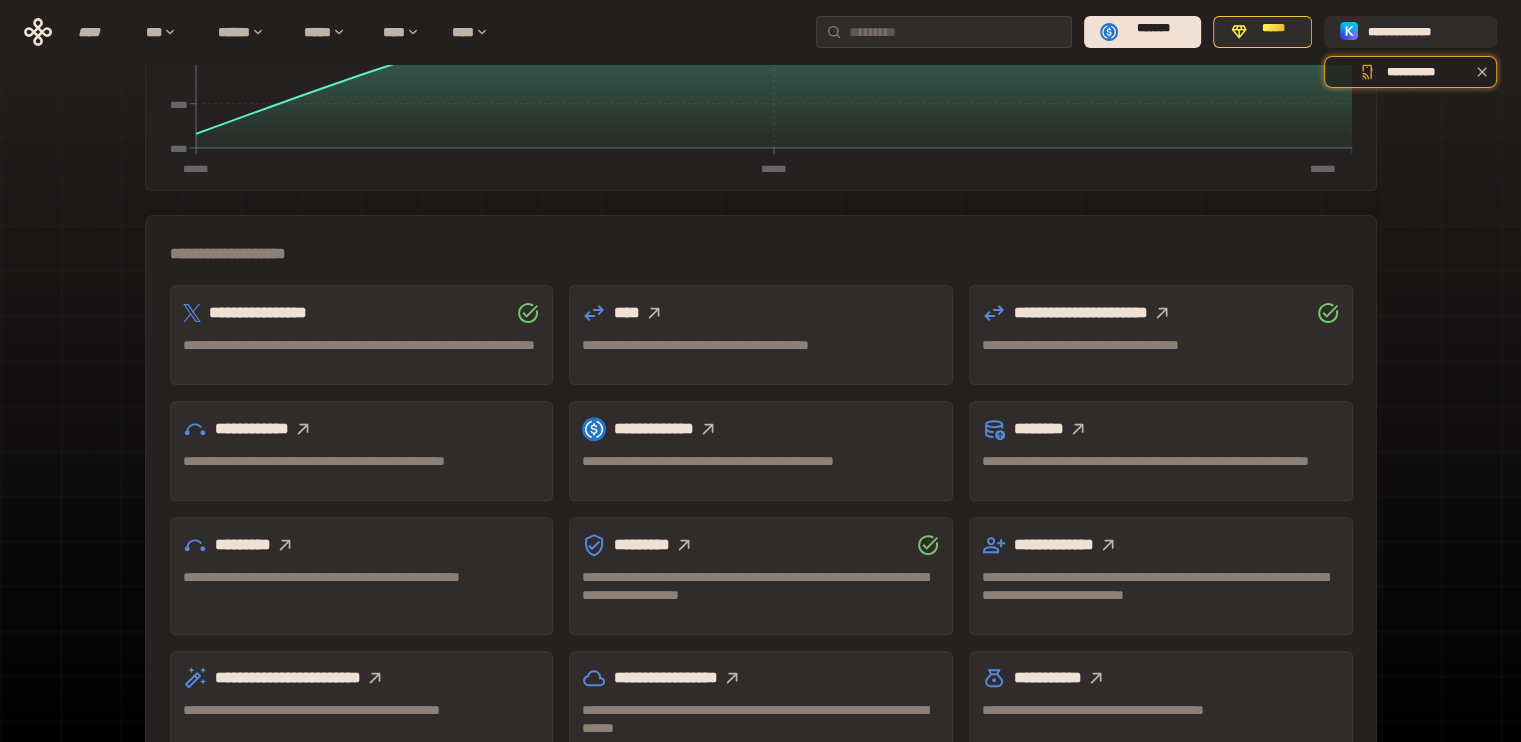 scroll, scrollTop: 530, scrollLeft: 0, axis: vertical 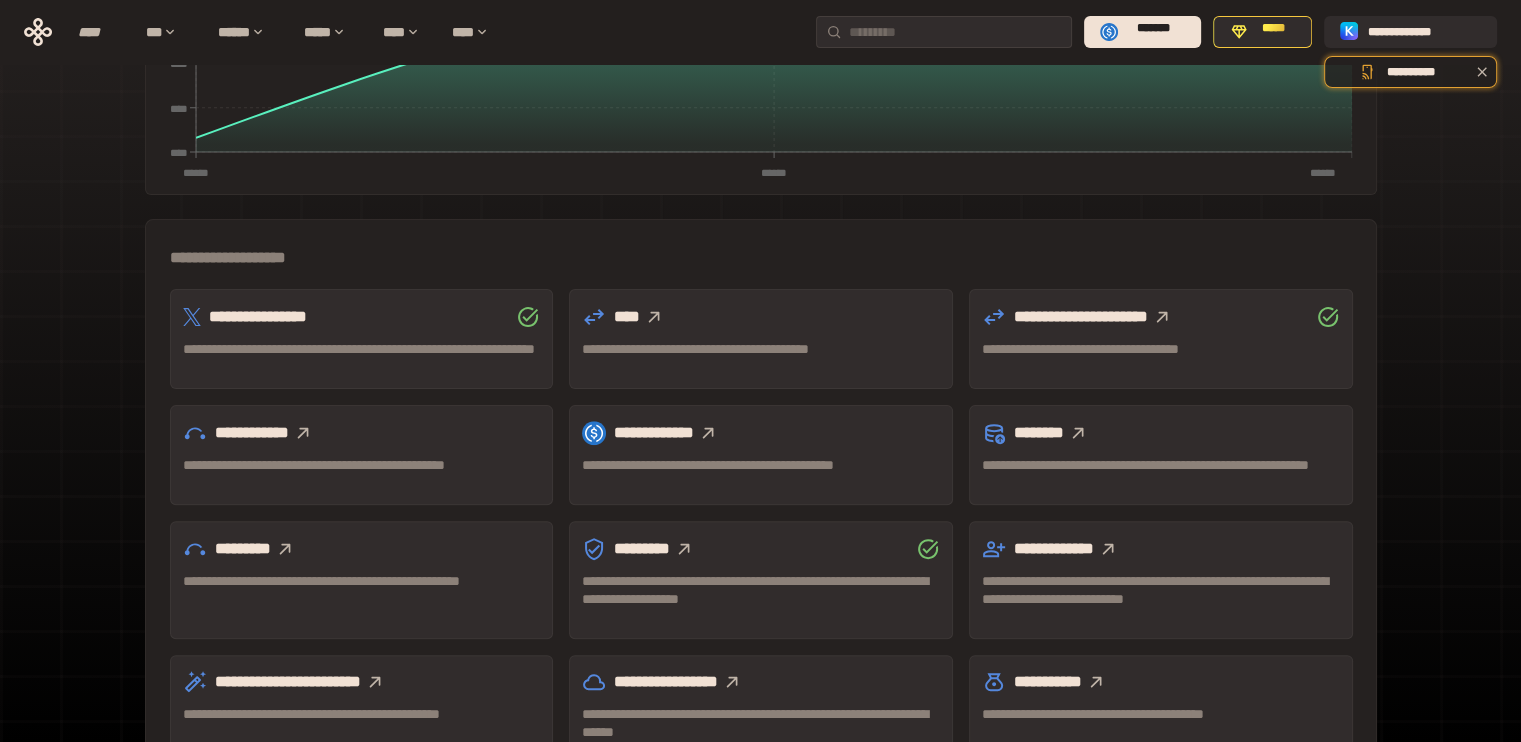 click 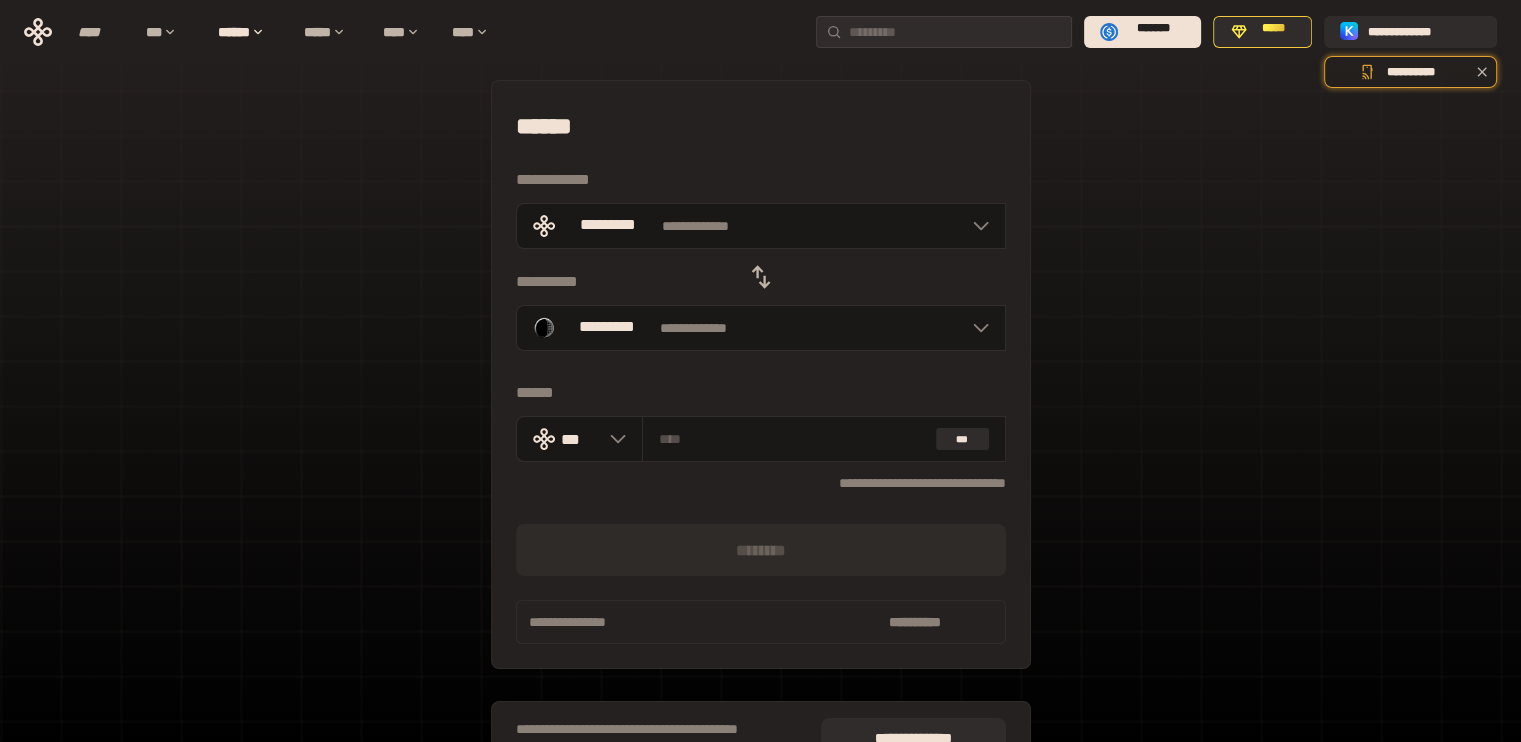 scroll, scrollTop: 0, scrollLeft: 0, axis: both 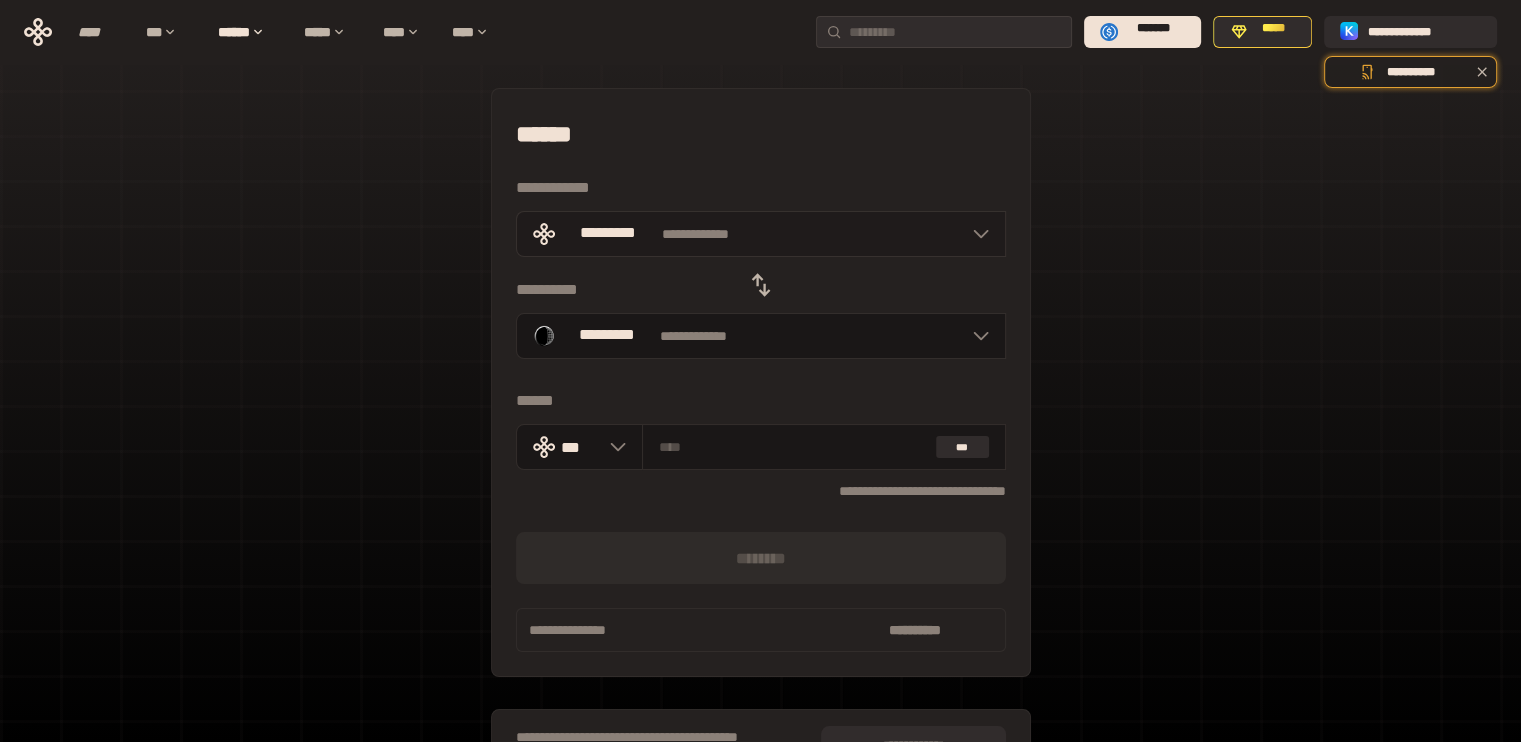 click at bounding box center [976, 234] 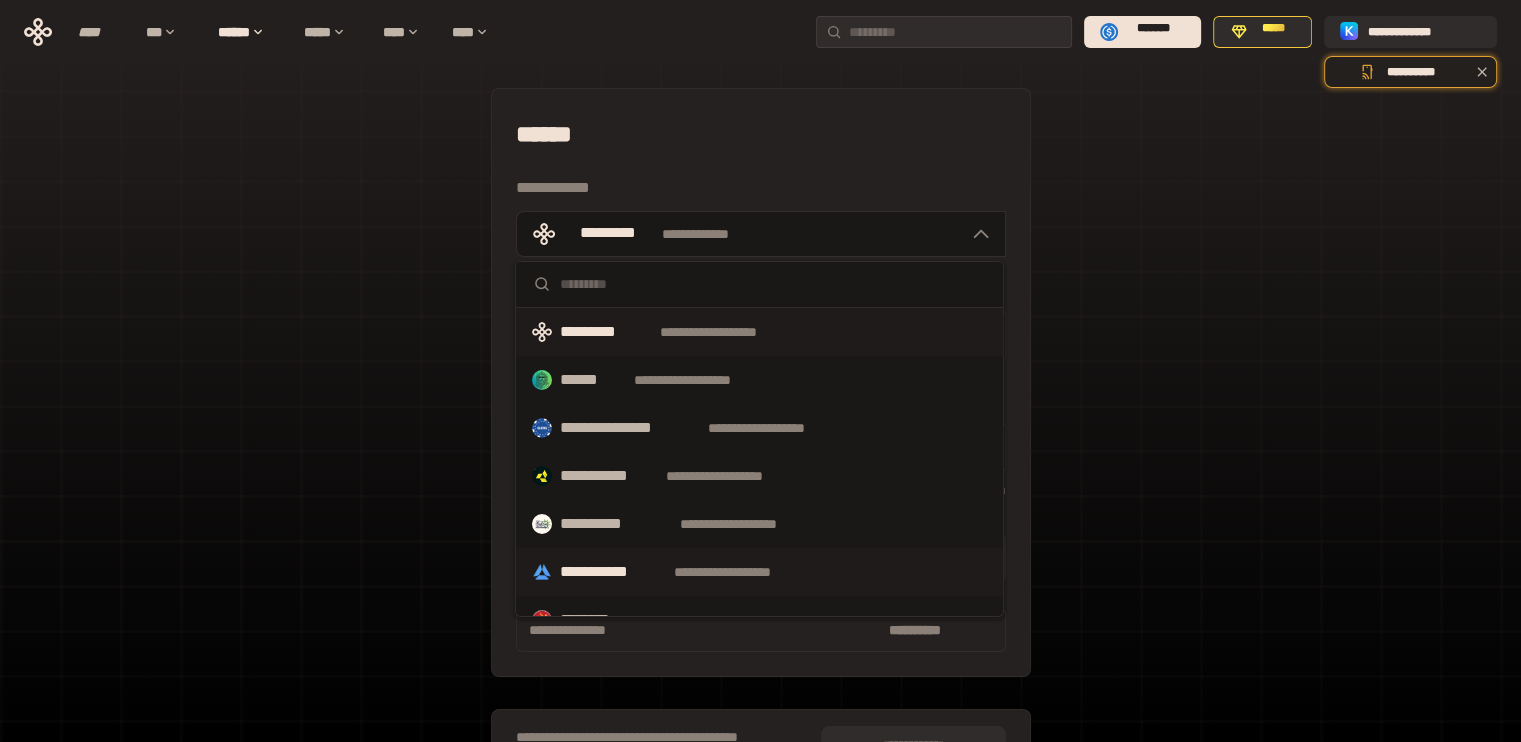 click on "**********" at bounding box center (755, 572) 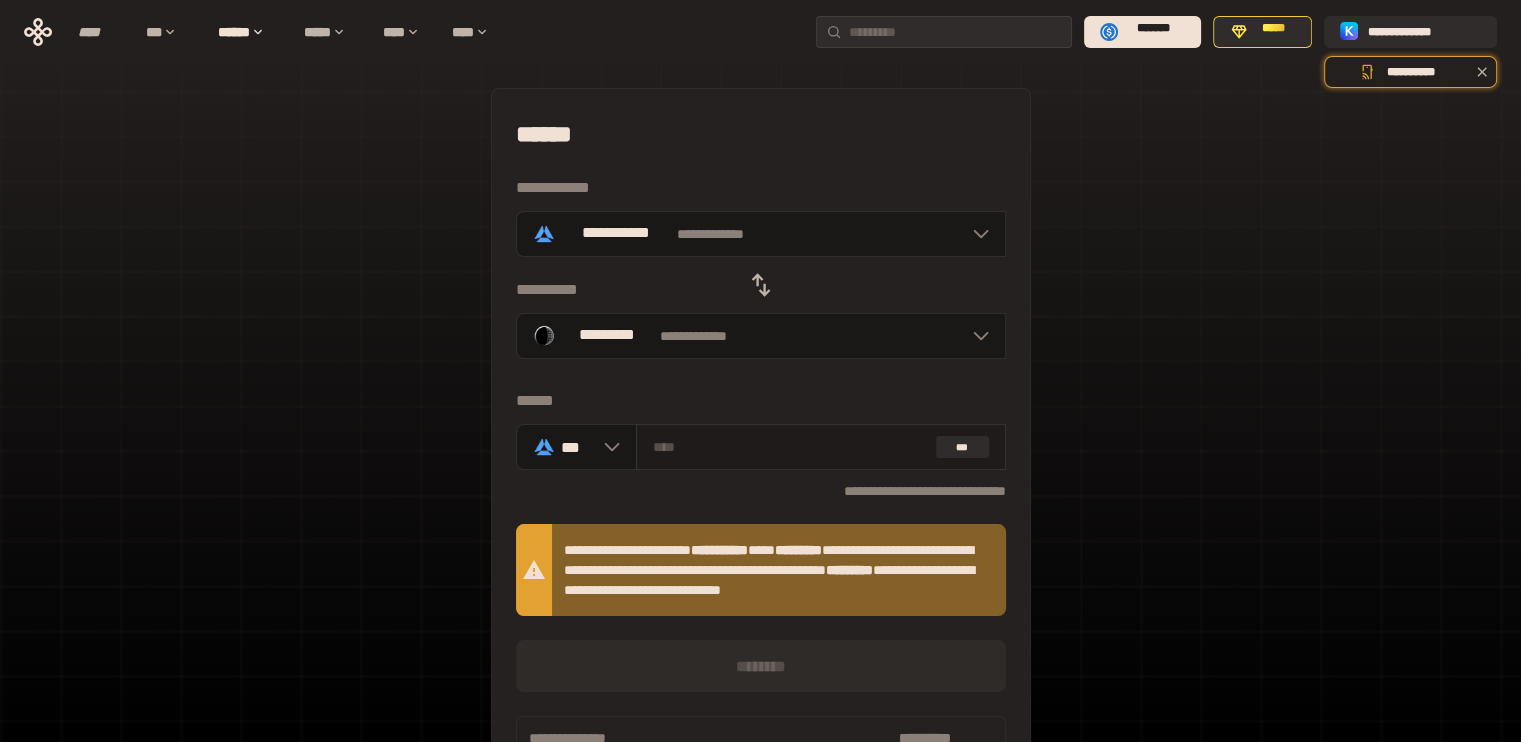 click at bounding box center (791, 447) 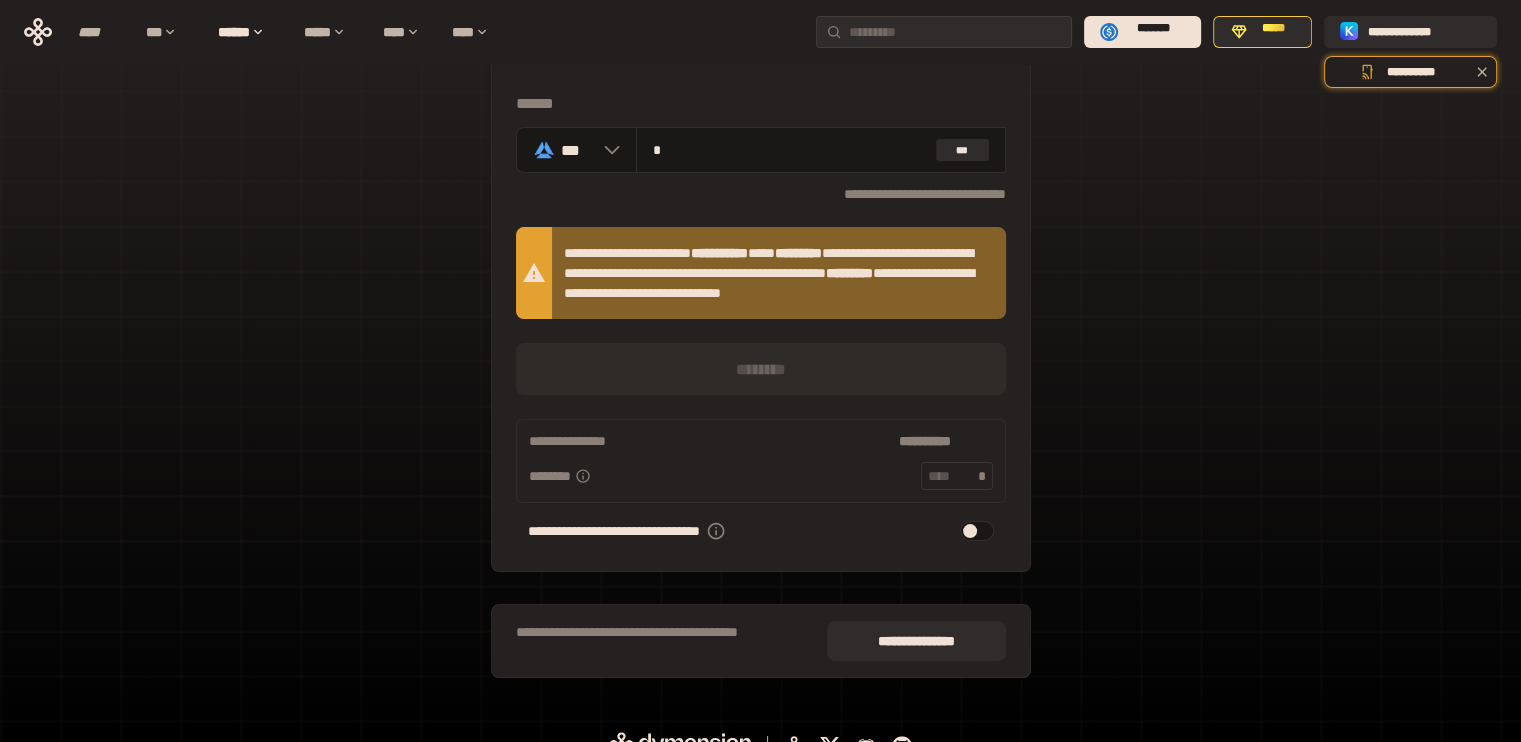 scroll, scrollTop: 344, scrollLeft: 0, axis: vertical 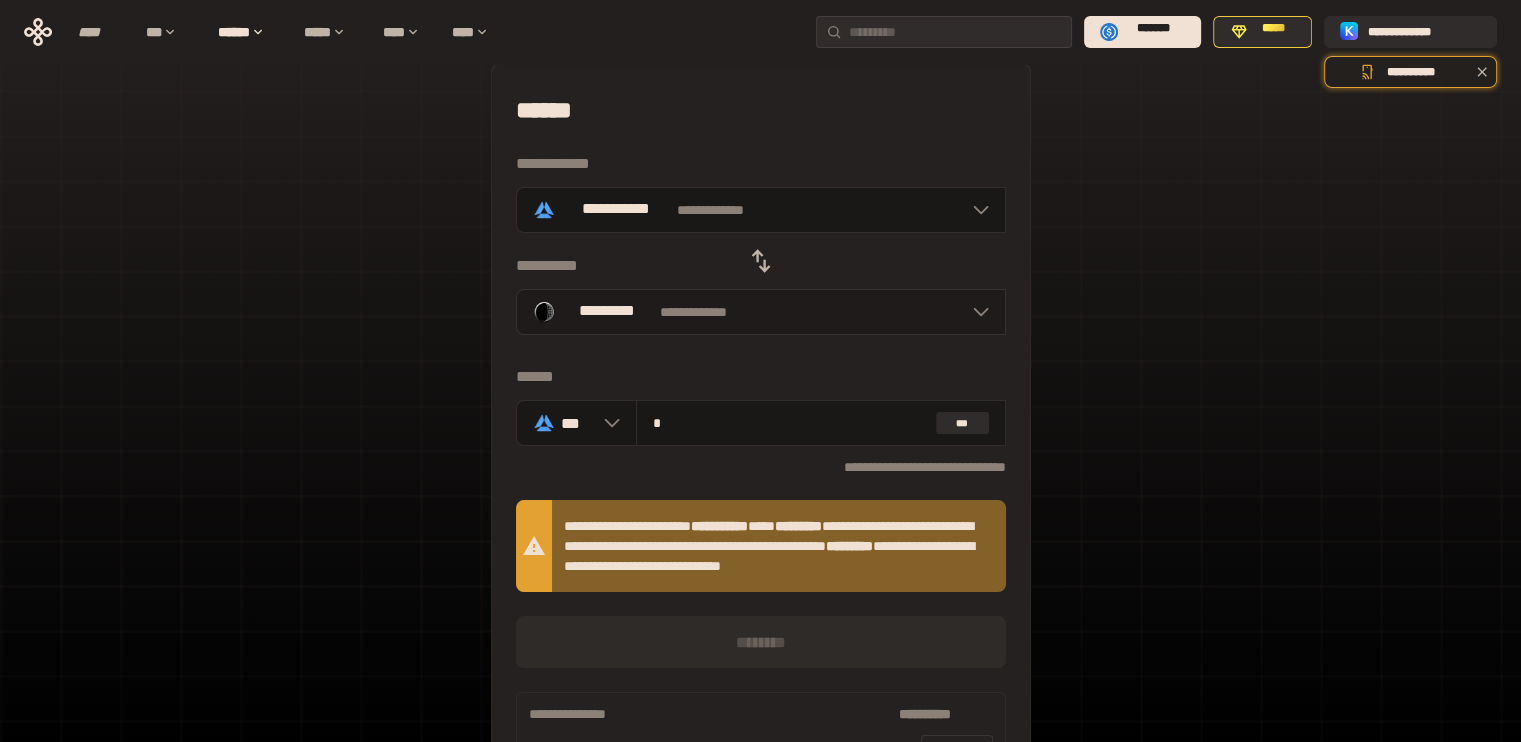 type on "*" 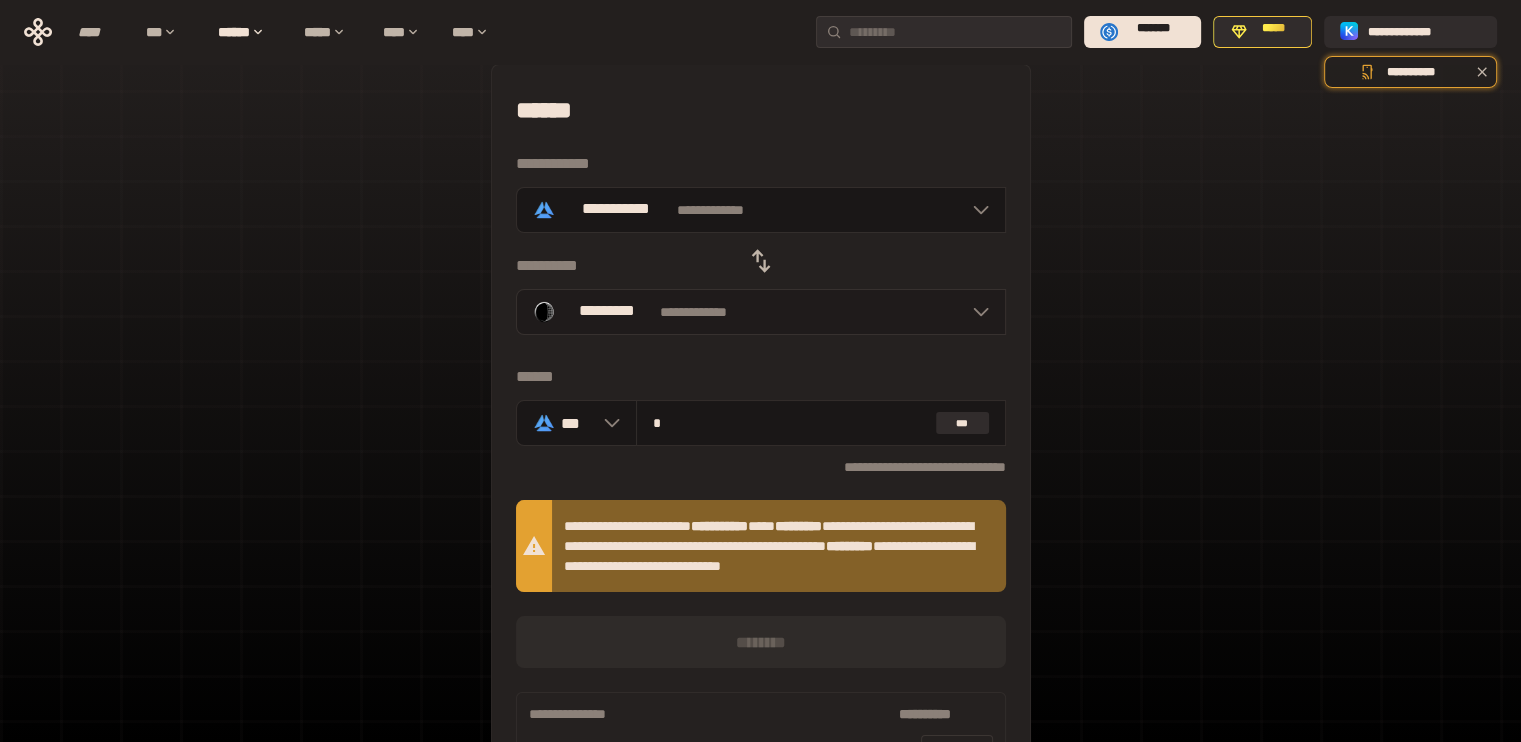 click at bounding box center (976, 312) 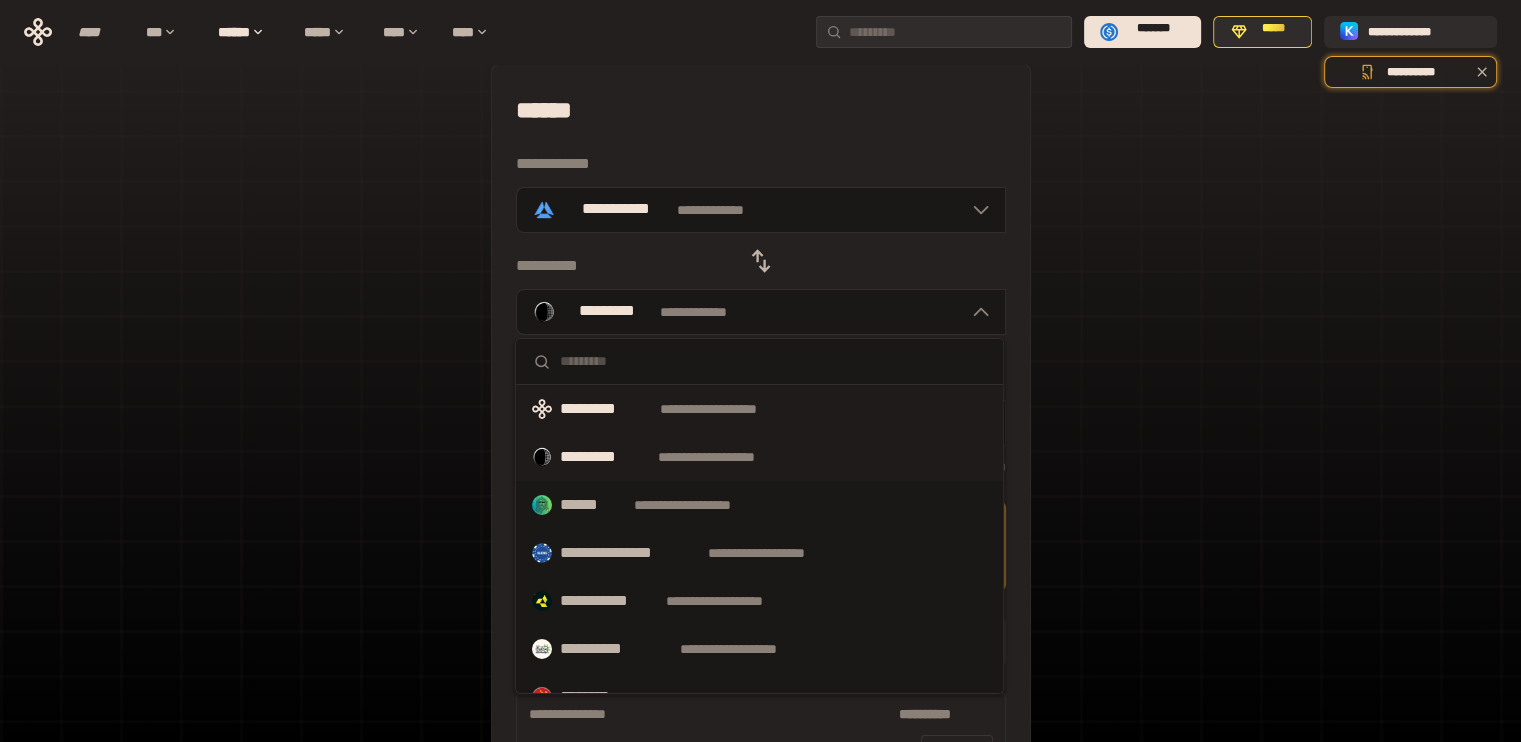 click on "**********" at bounding box center (740, 409) 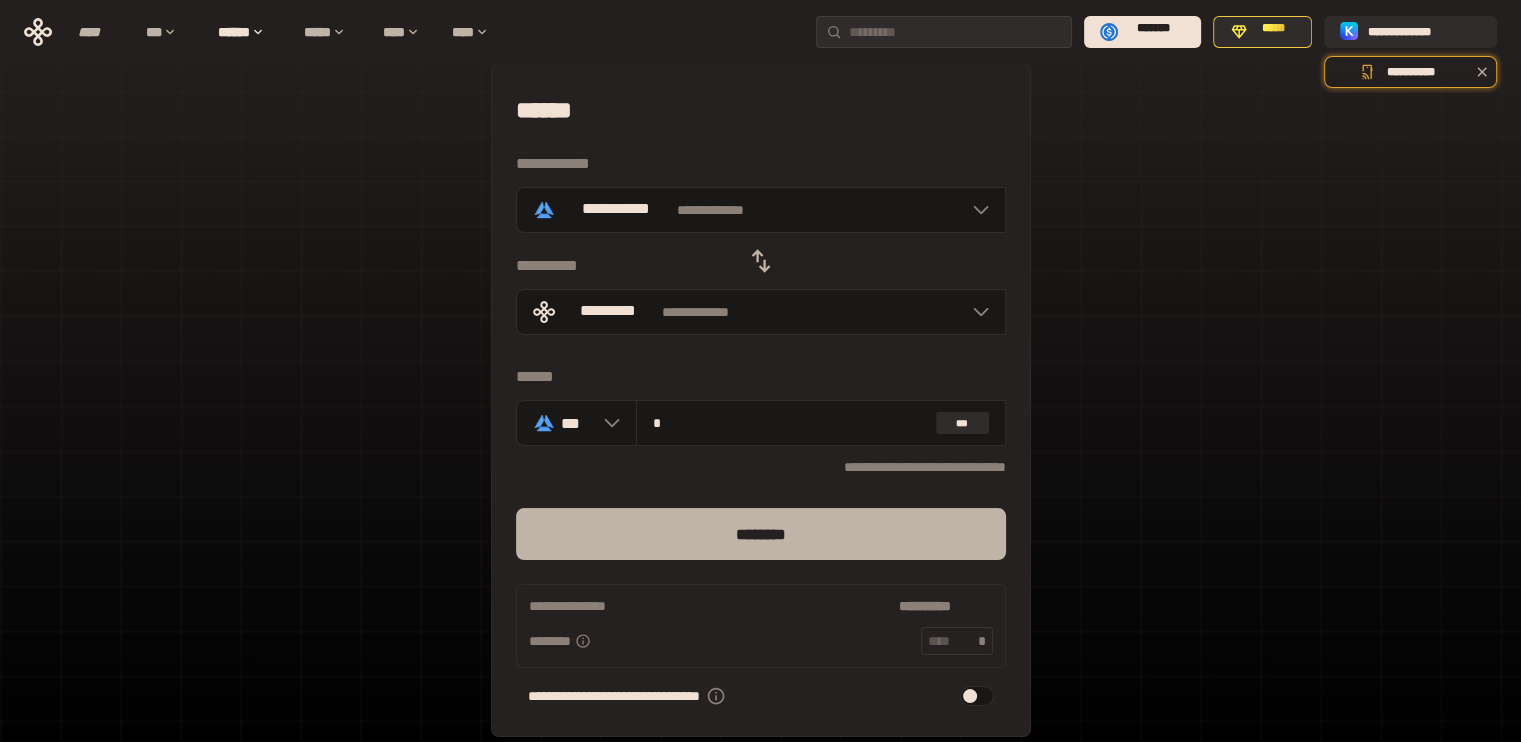click on "********" at bounding box center [761, 534] 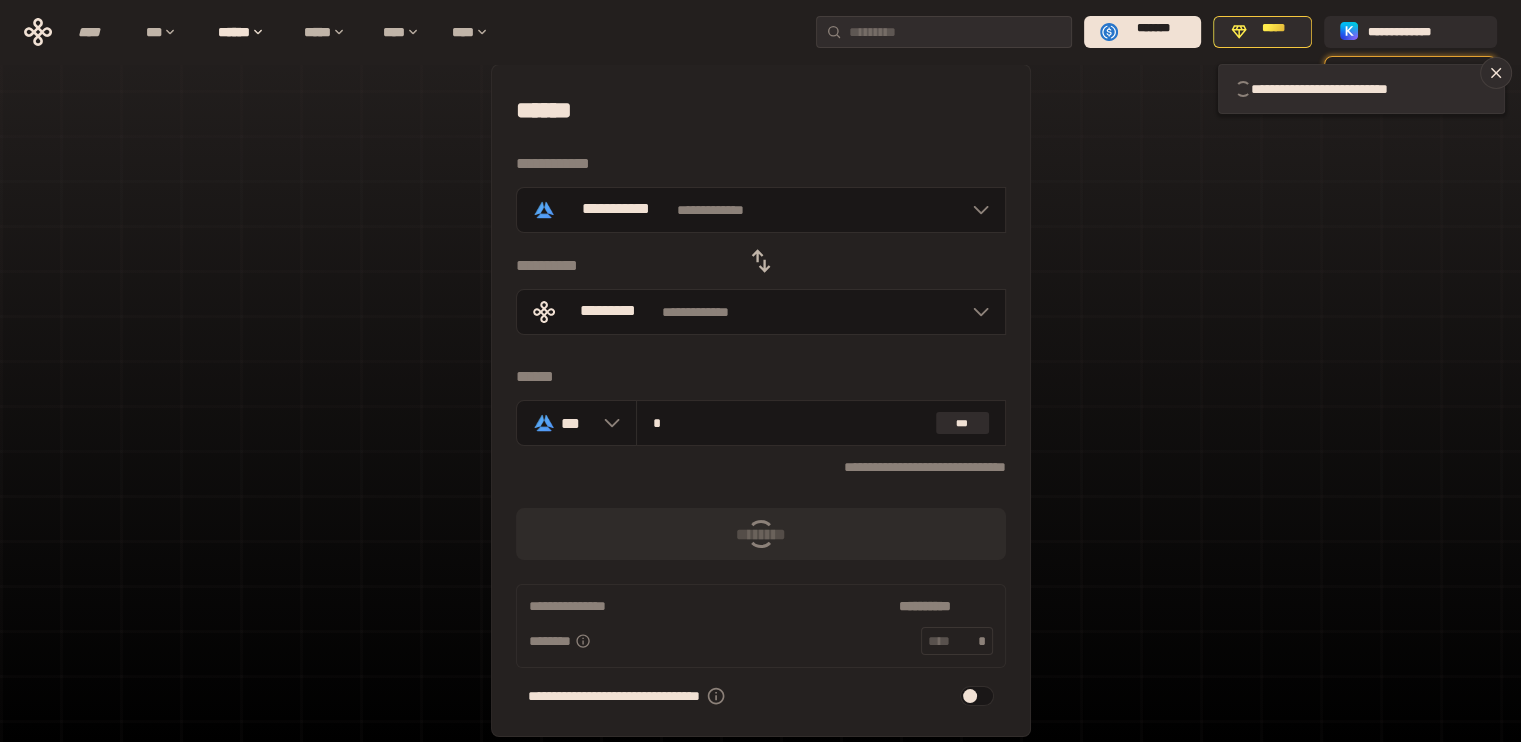 type 